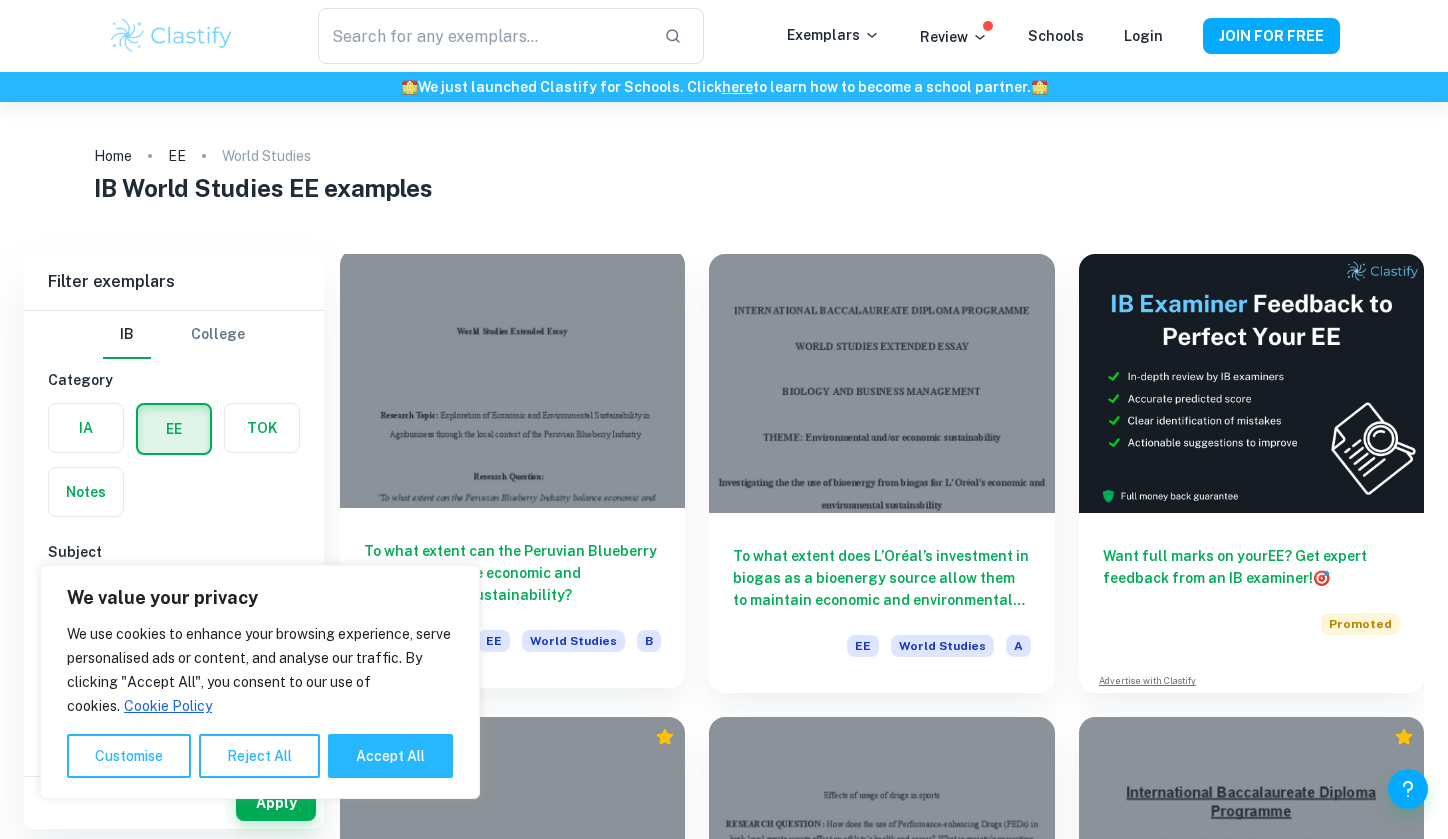 scroll, scrollTop: 0, scrollLeft: 0, axis: both 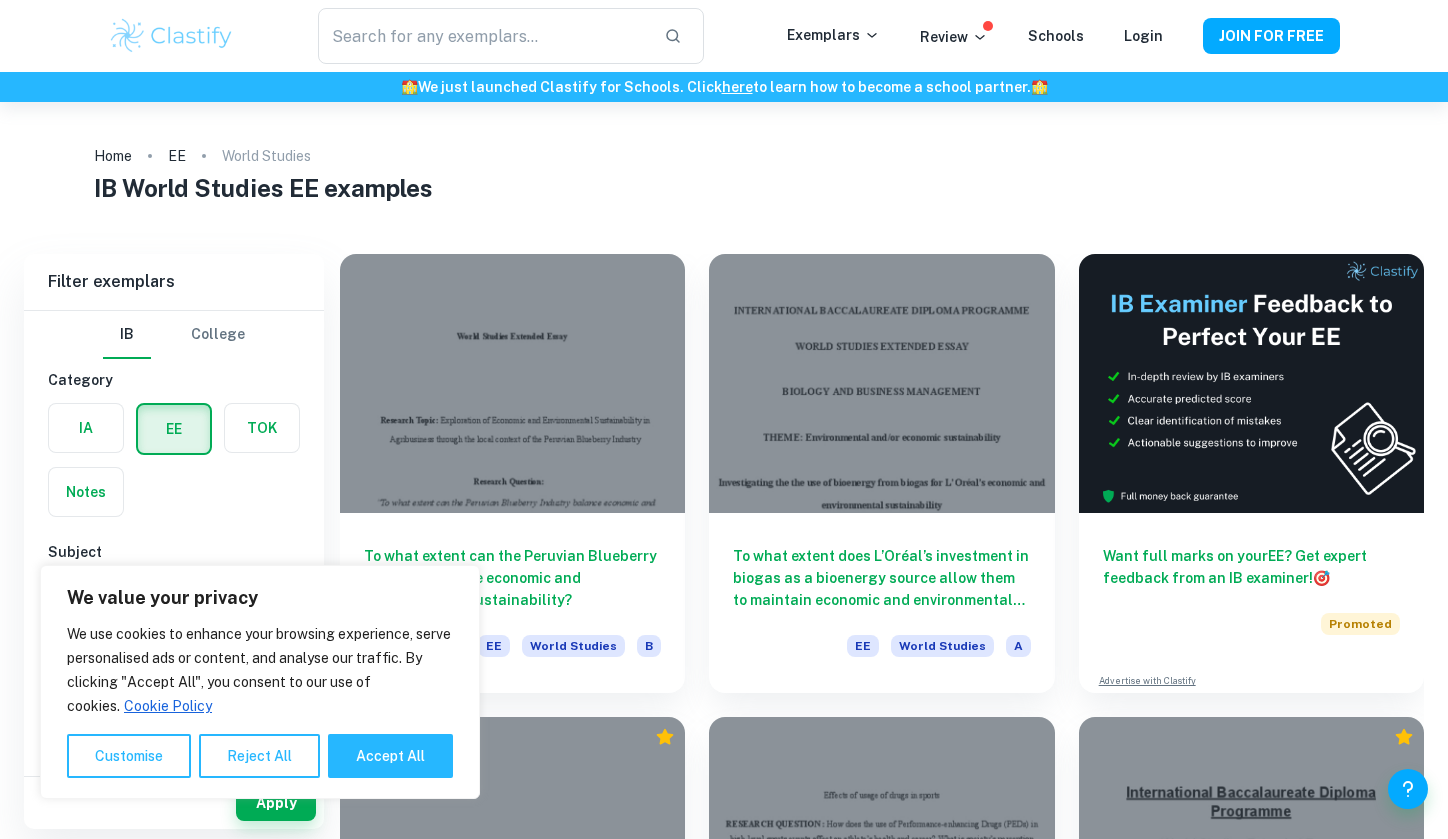 click on "IB World Studies EE examples" at bounding box center [724, 192] 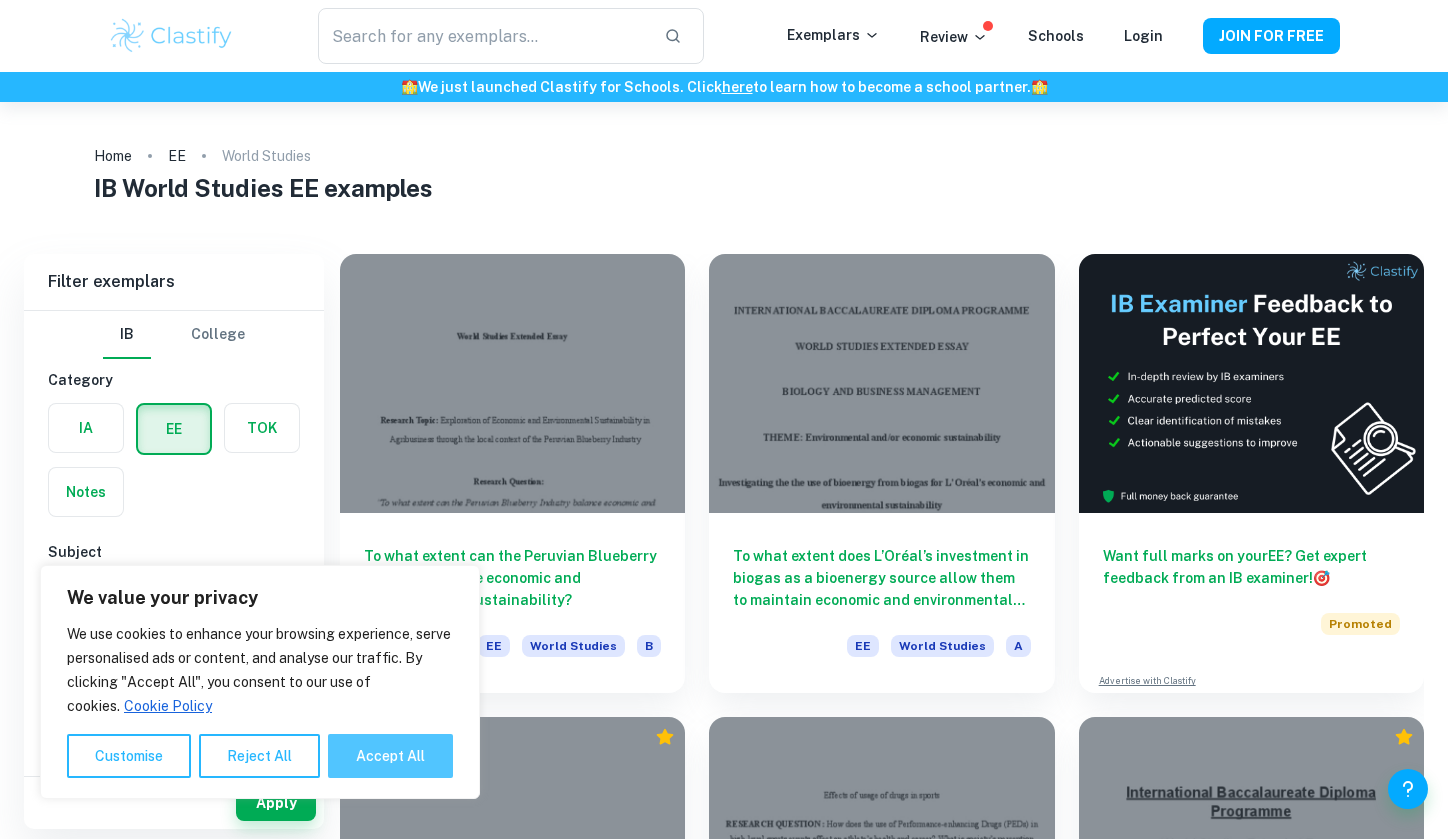 click on "Accept All" at bounding box center (390, 756) 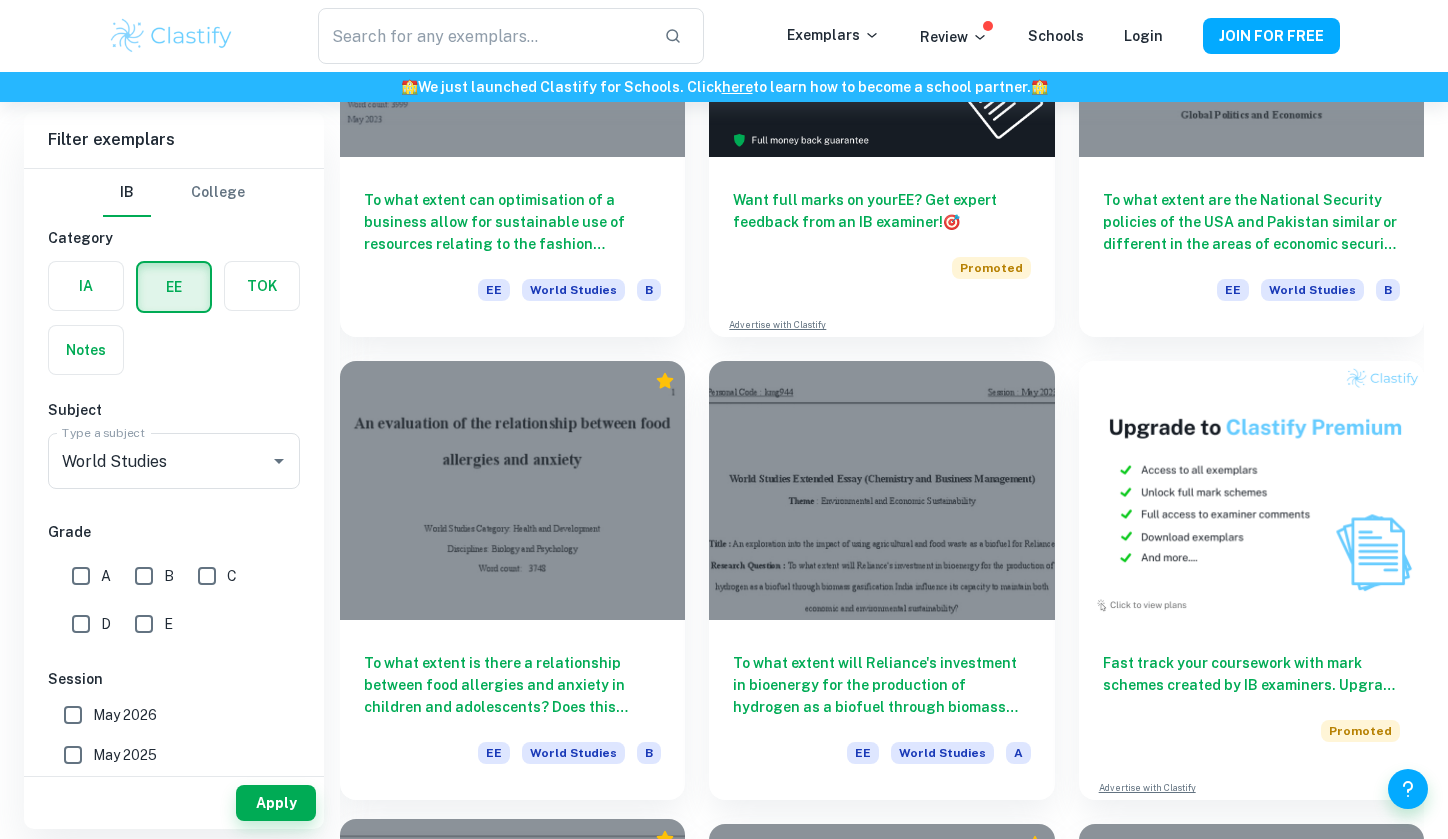 scroll, scrollTop: 5392, scrollLeft: 0, axis: vertical 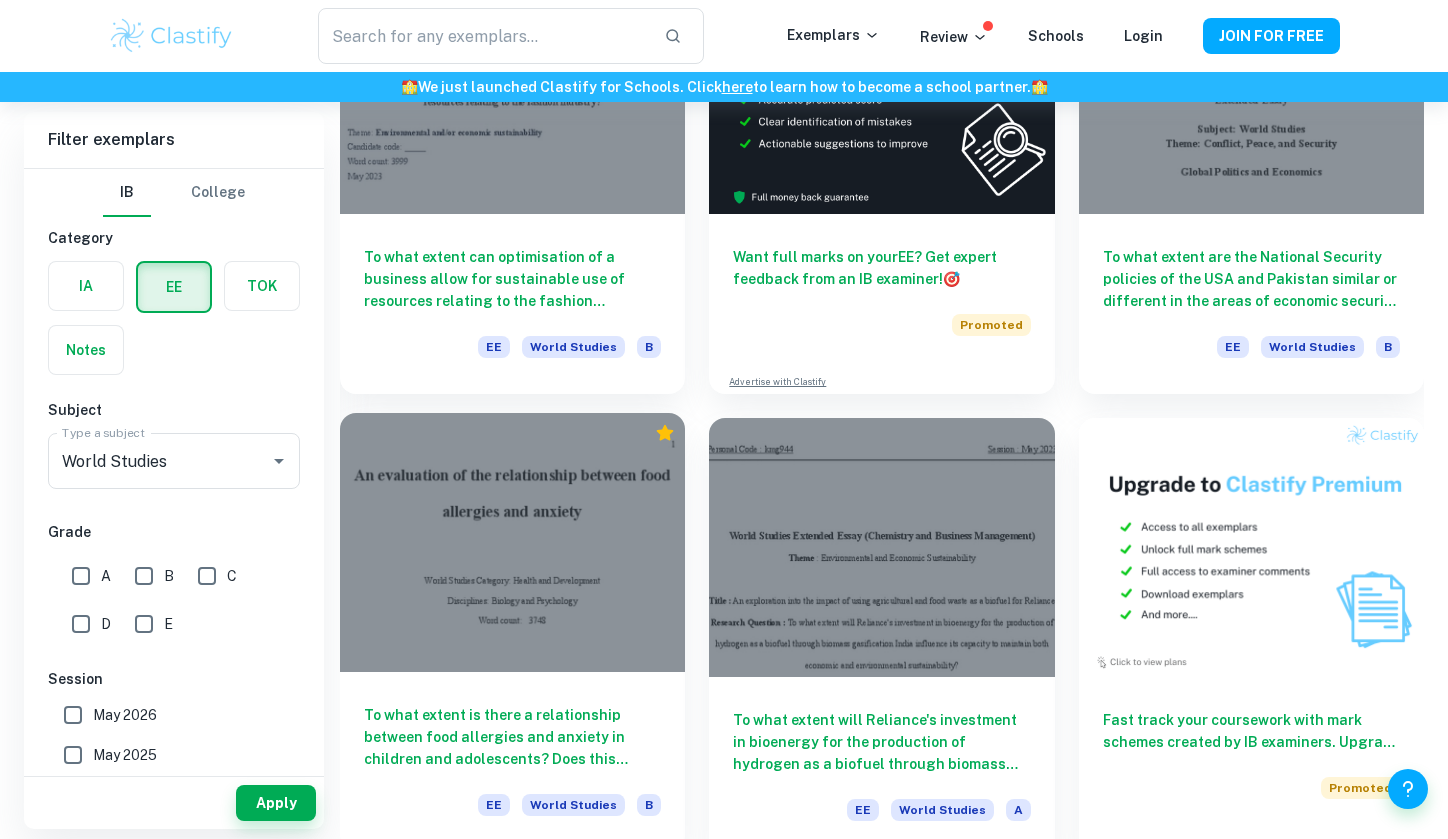 click at bounding box center (512, 542) 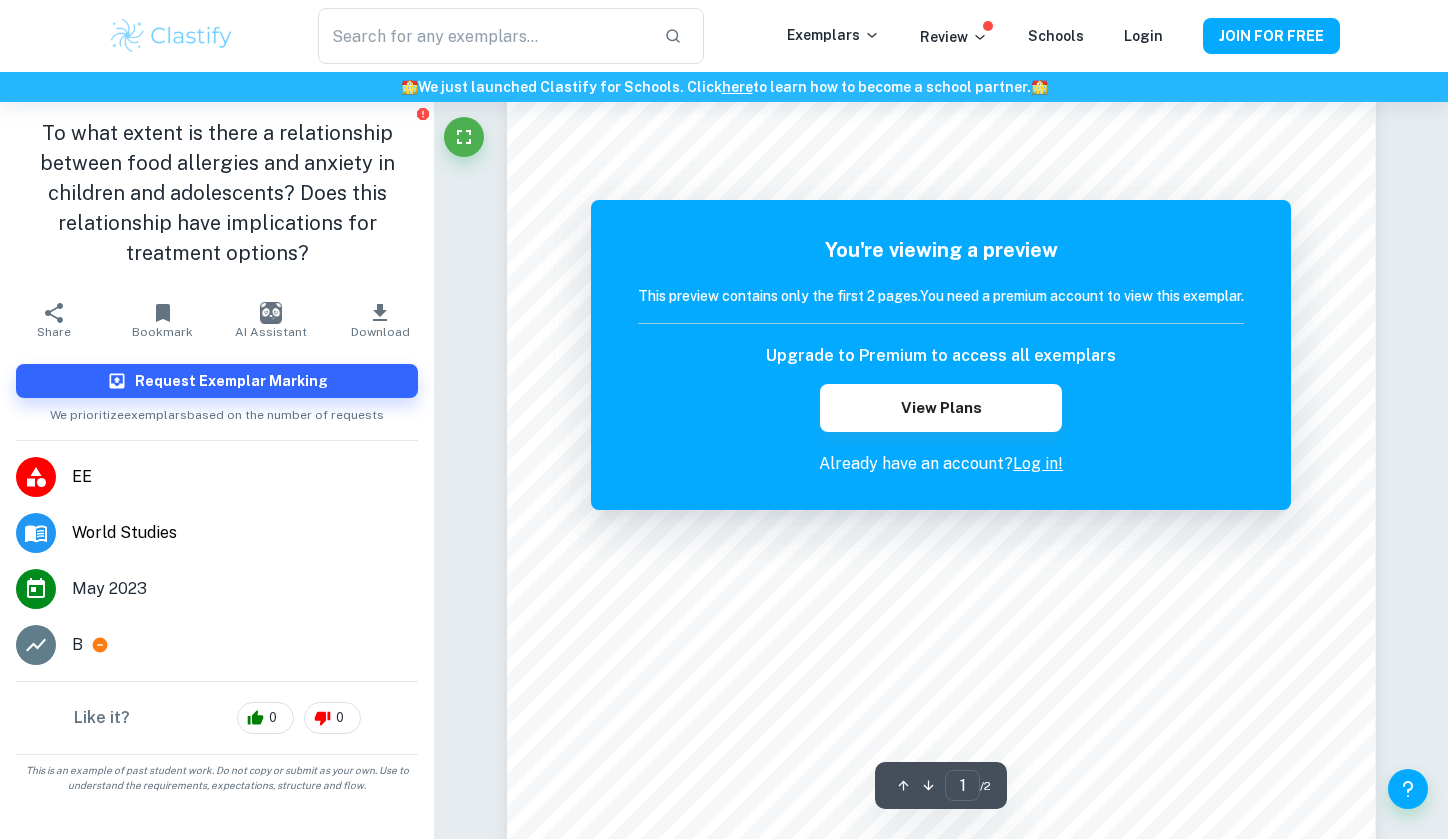 scroll, scrollTop: 0, scrollLeft: 0, axis: both 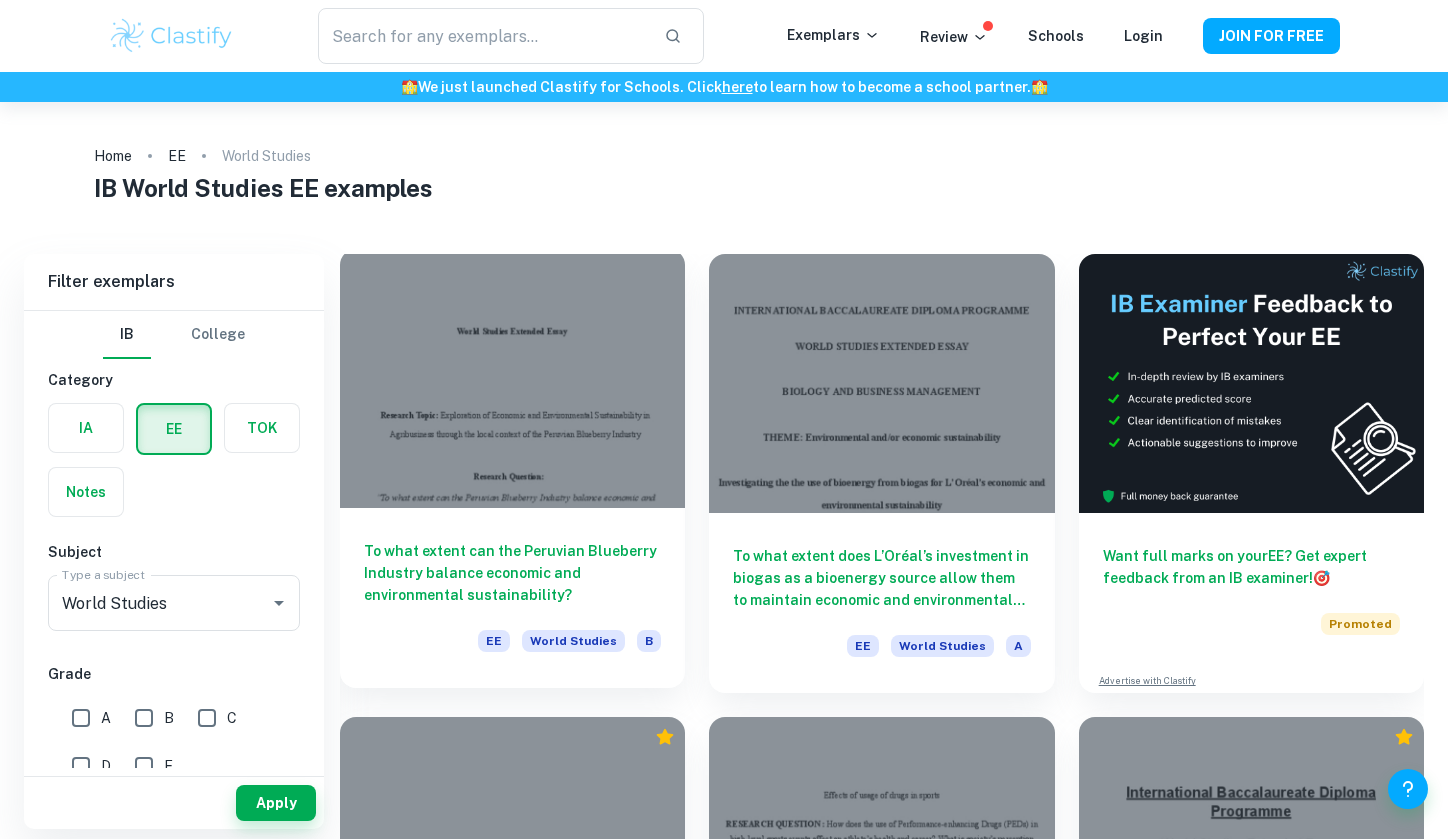 click at bounding box center (512, 378) 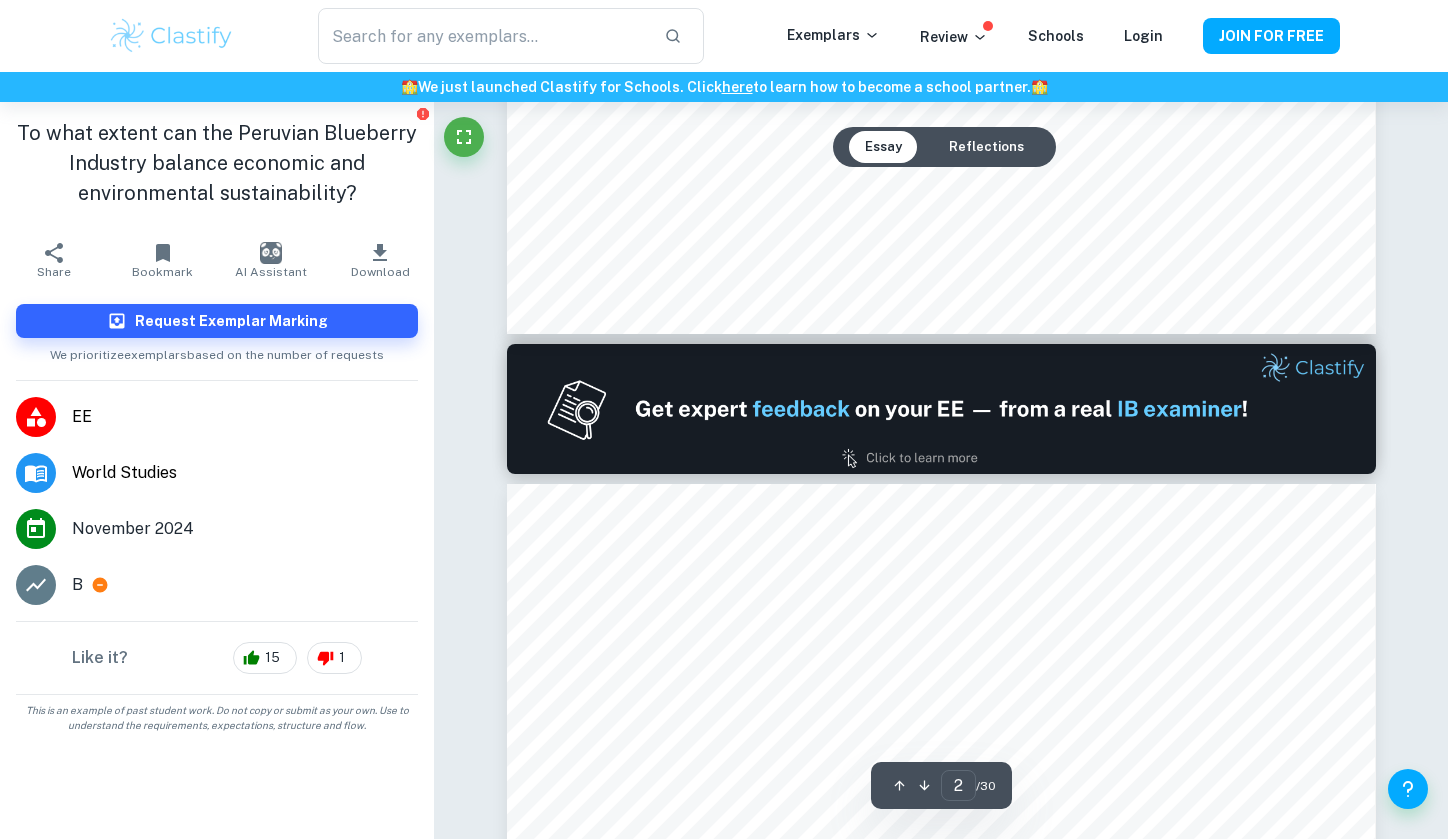 type on "1" 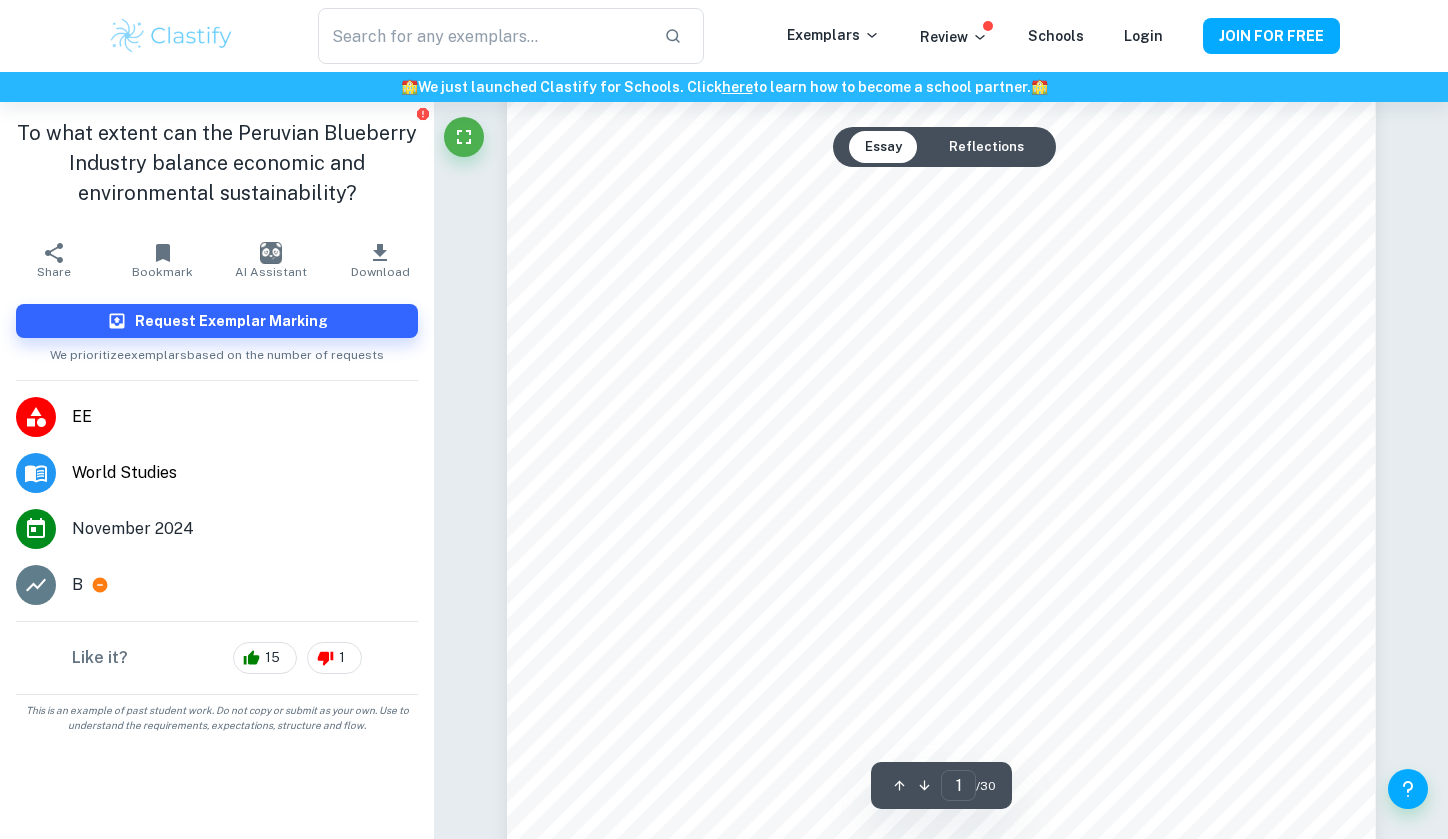 scroll, scrollTop: 99, scrollLeft: 0, axis: vertical 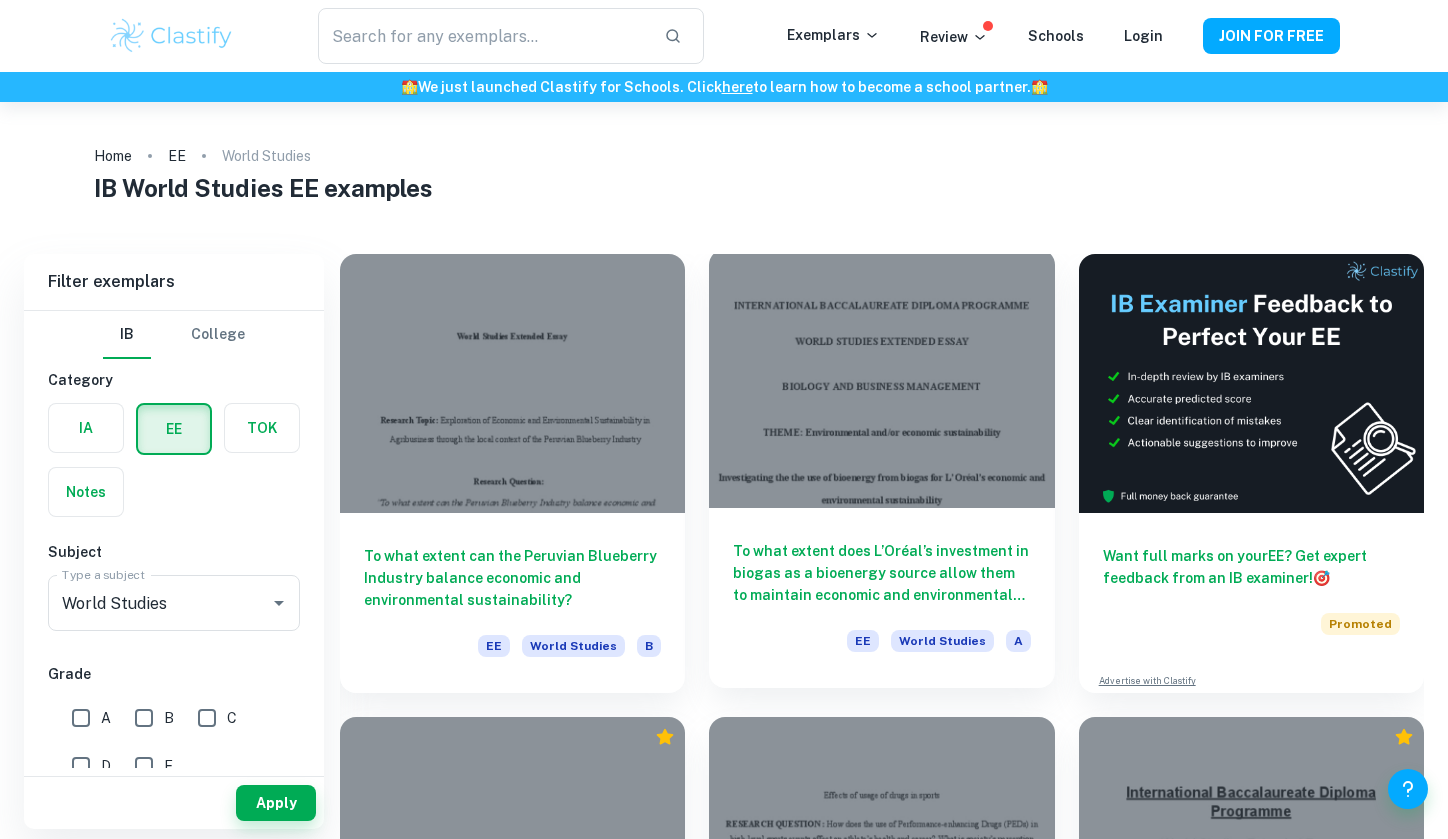 click at bounding box center [881, 378] 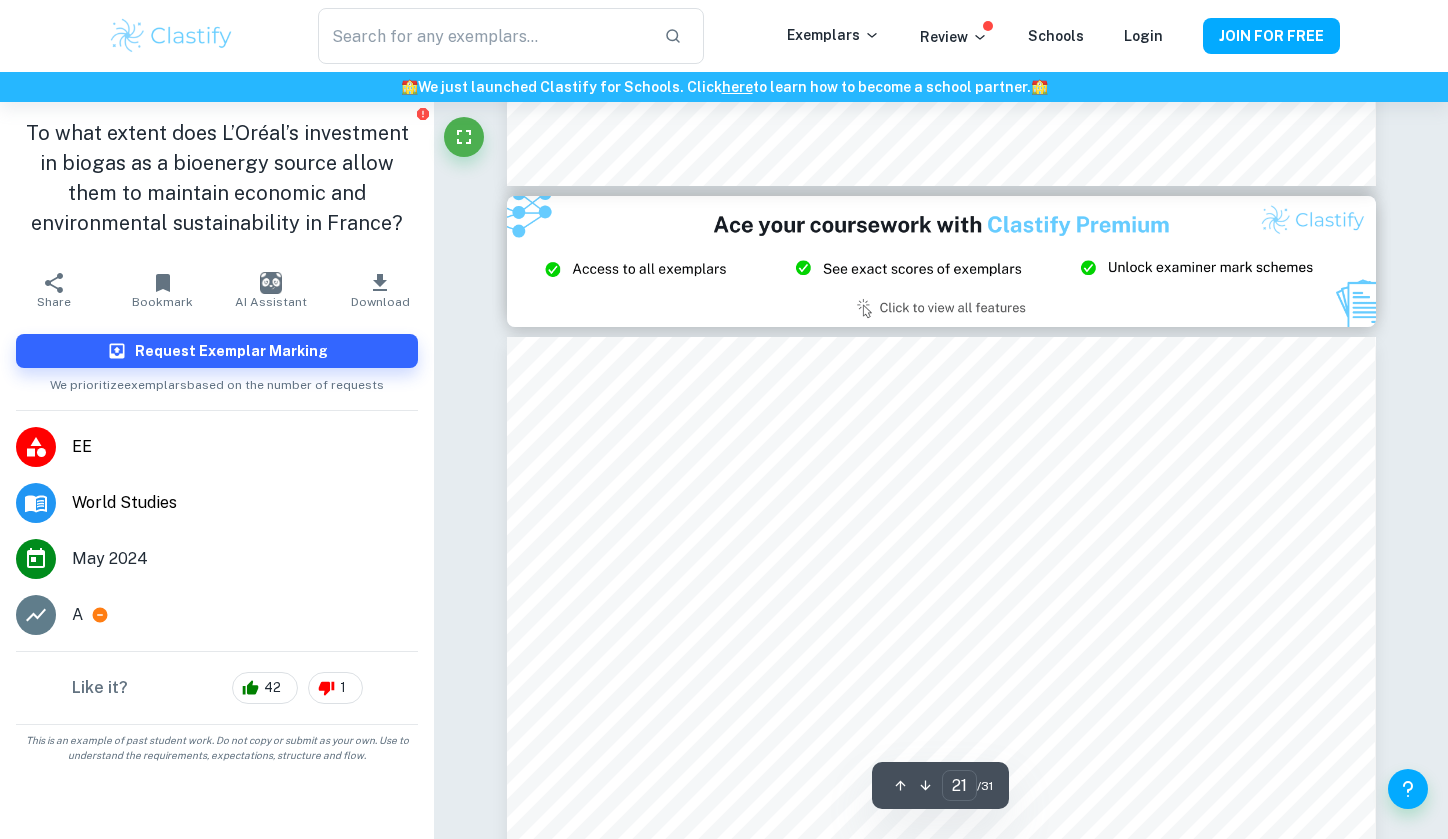 scroll, scrollTop: 23169, scrollLeft: 0, axis: vertical 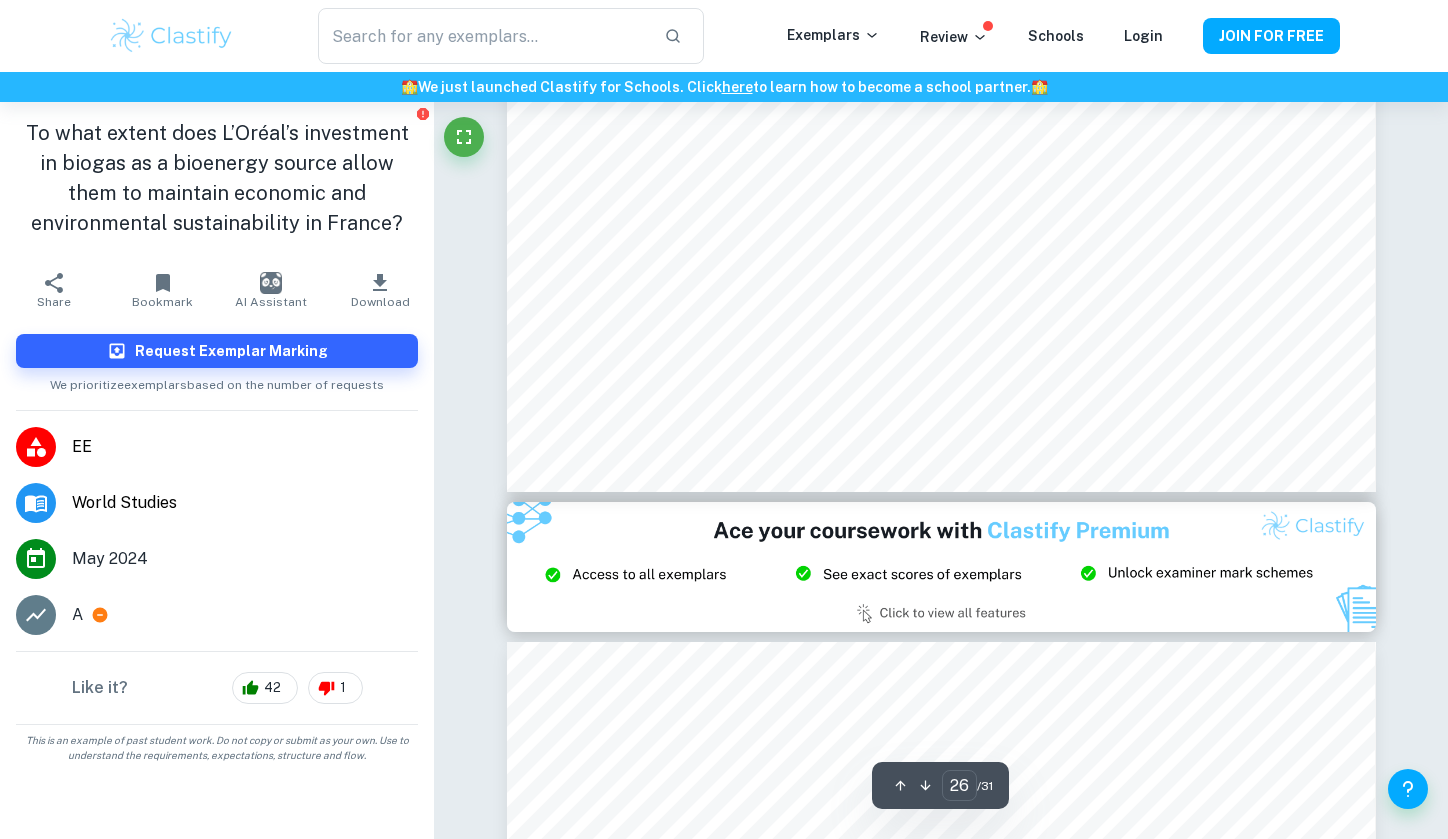 type on "27" 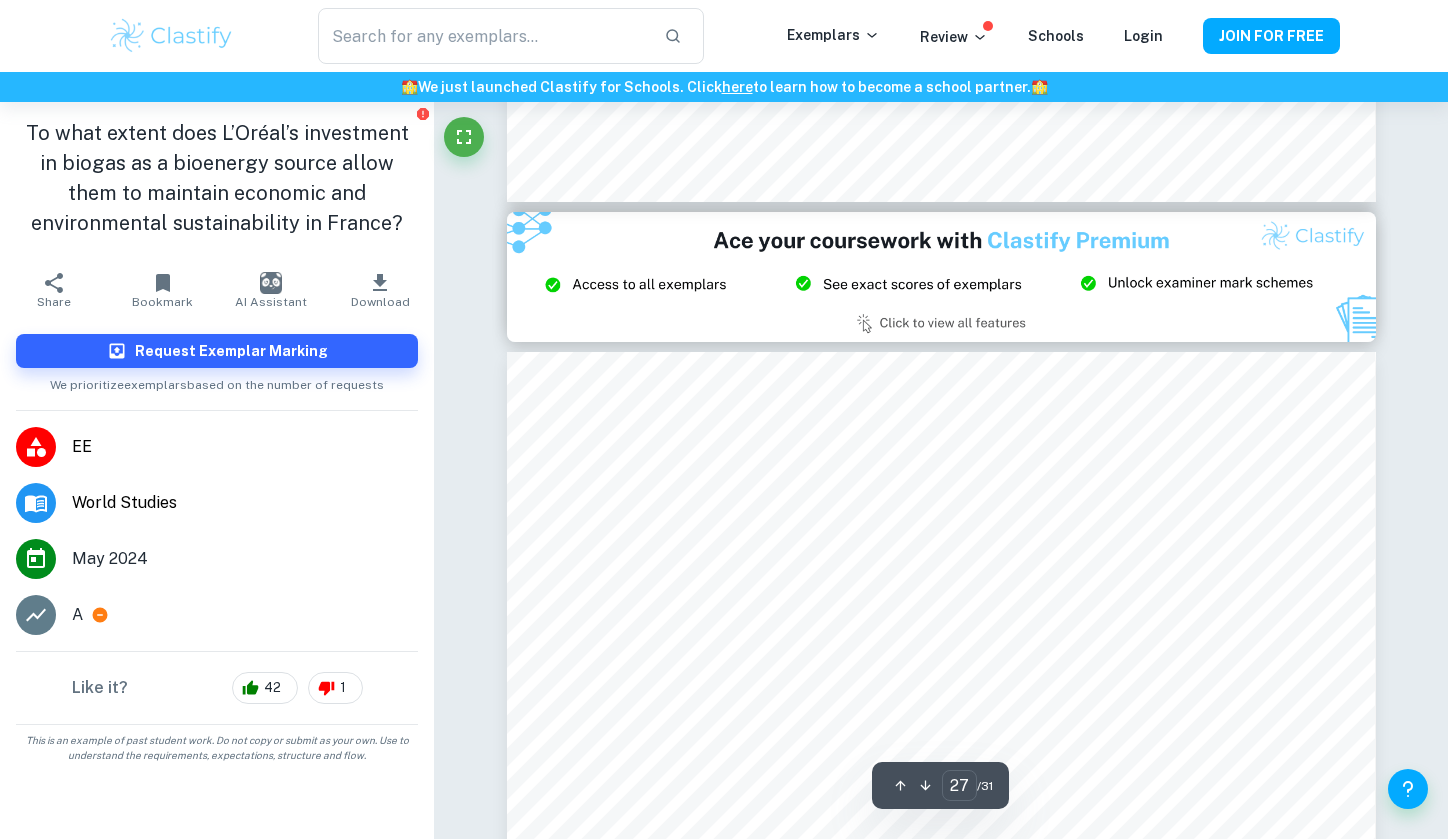 scroll, scrollTop: 30129, scrollLeft: 0, axis: vertical 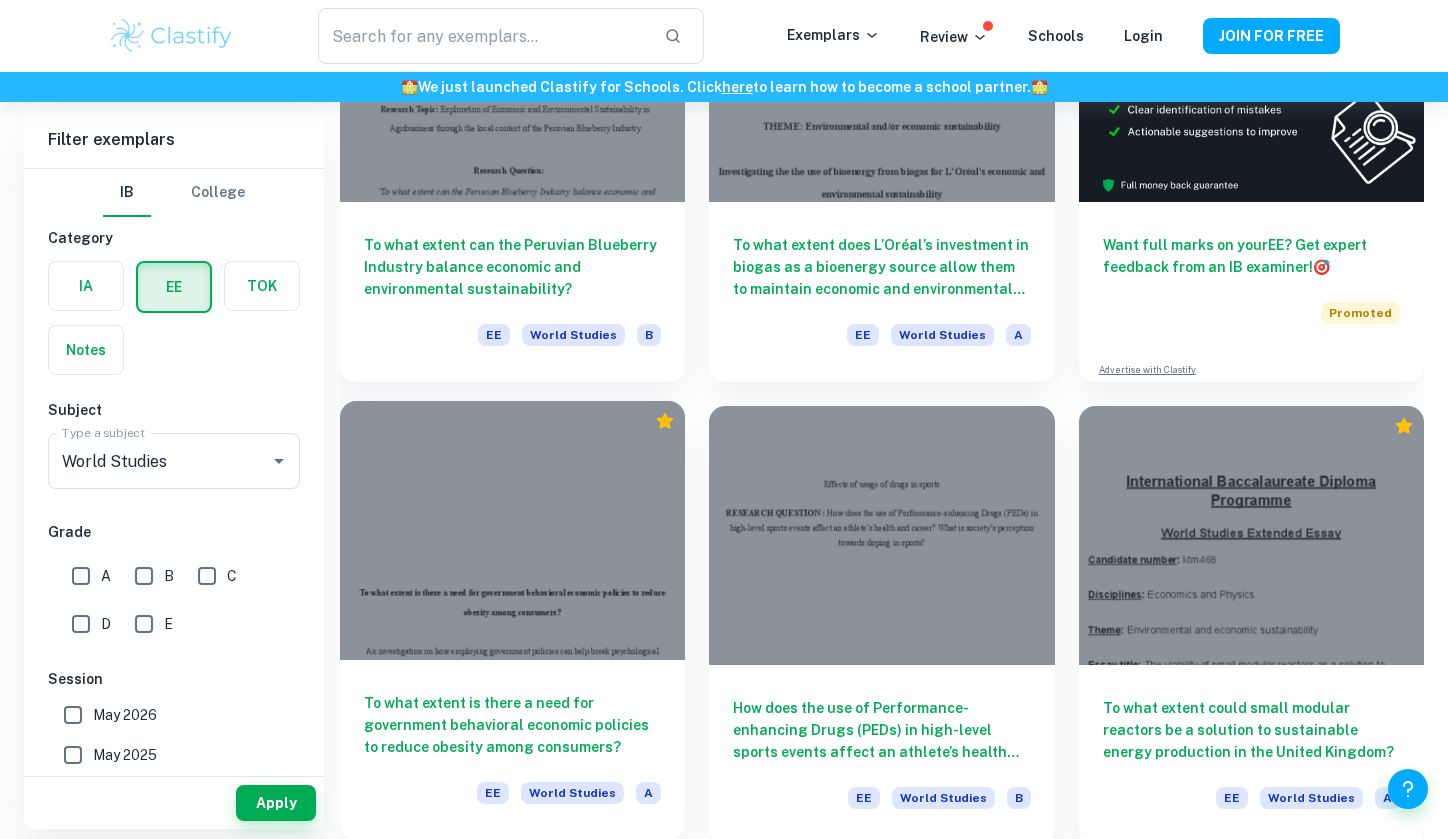 click at bounding box center [512, 530] 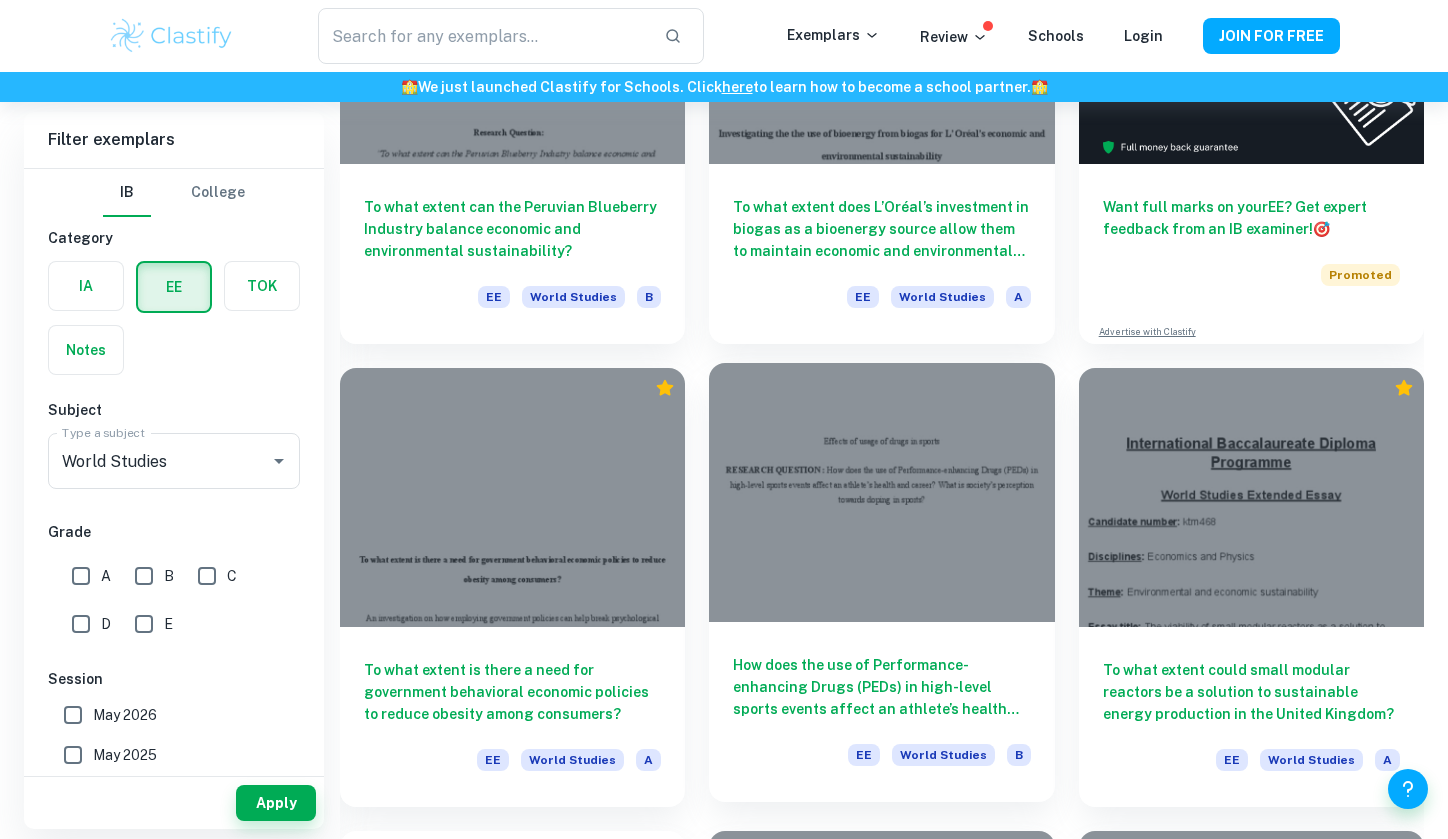 scroll, scrollTop: 367, scrollLeft: 0, axis: vertical 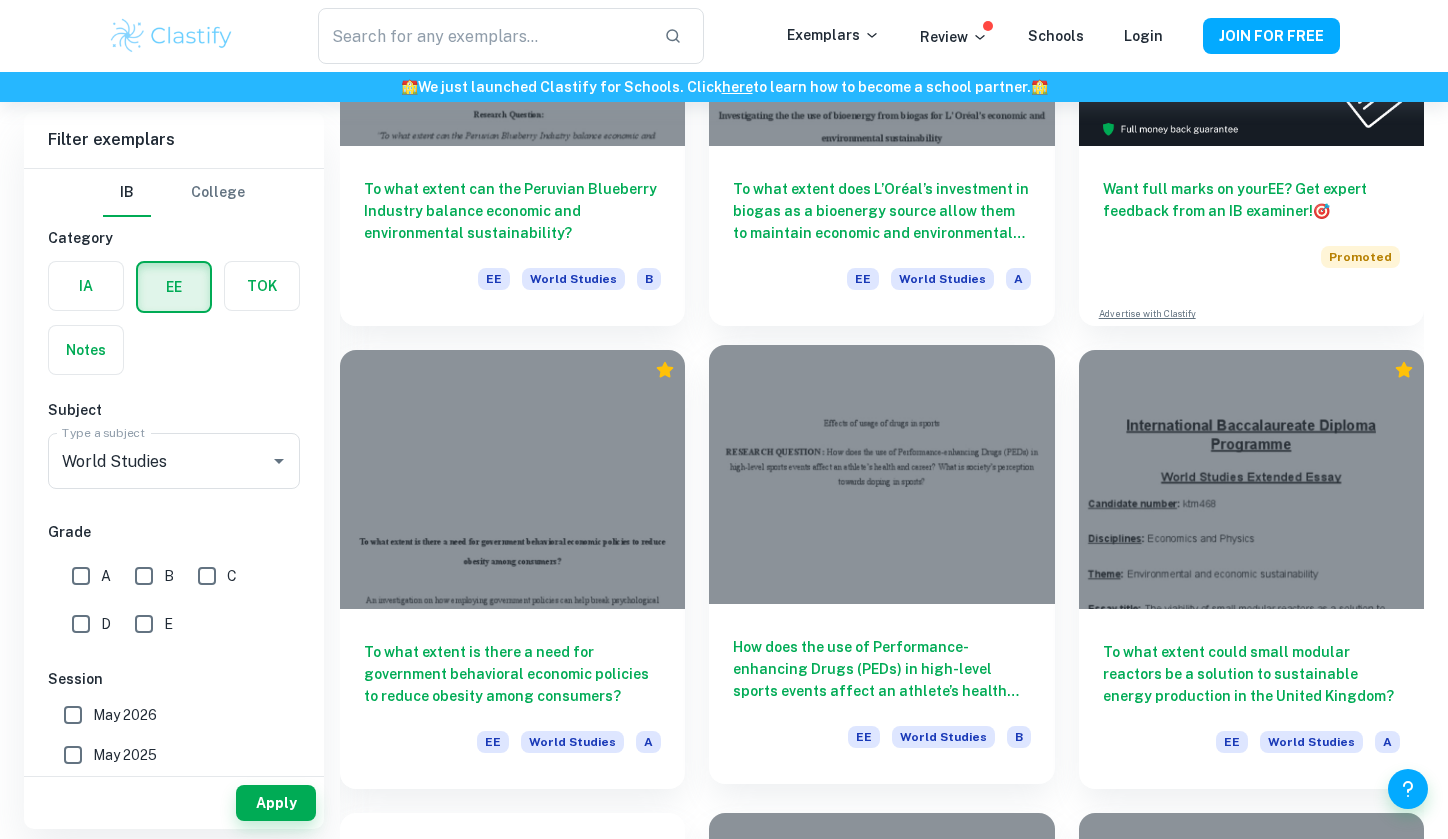 click at bounding box center (881, 474) 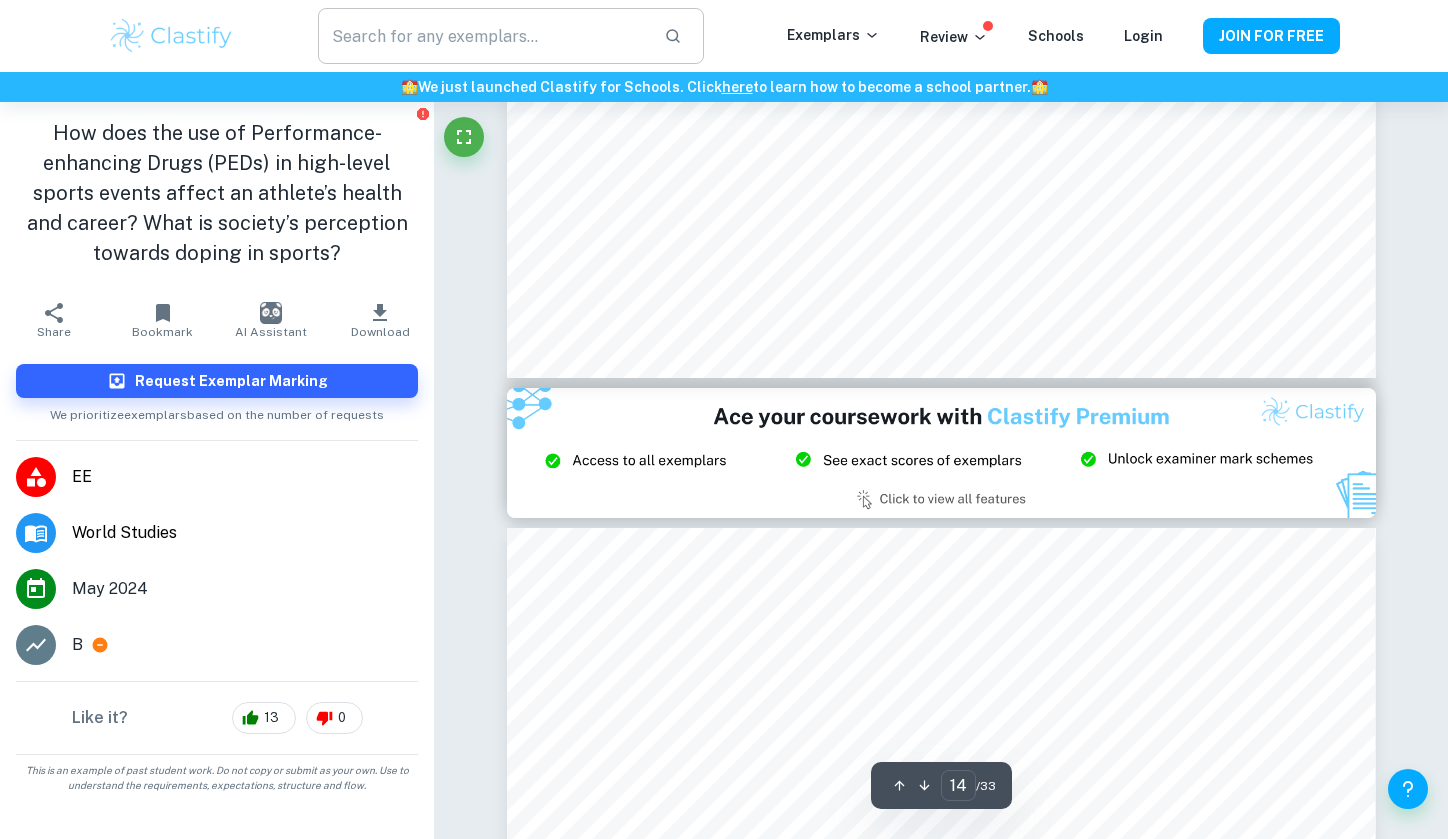 scroll, scrollTop: 15334, scrollLeft: 0, axis: vertical 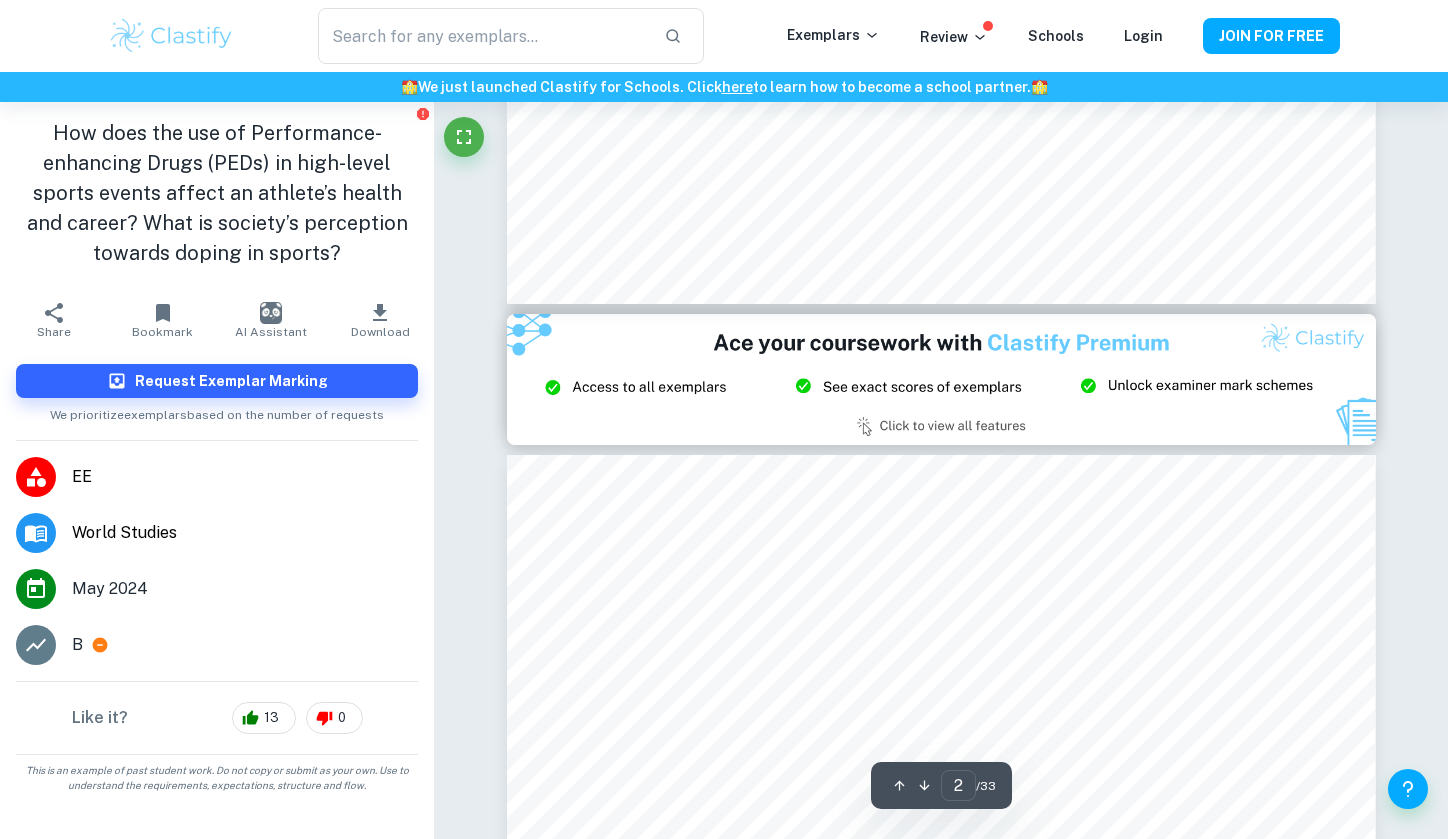 type on "1" 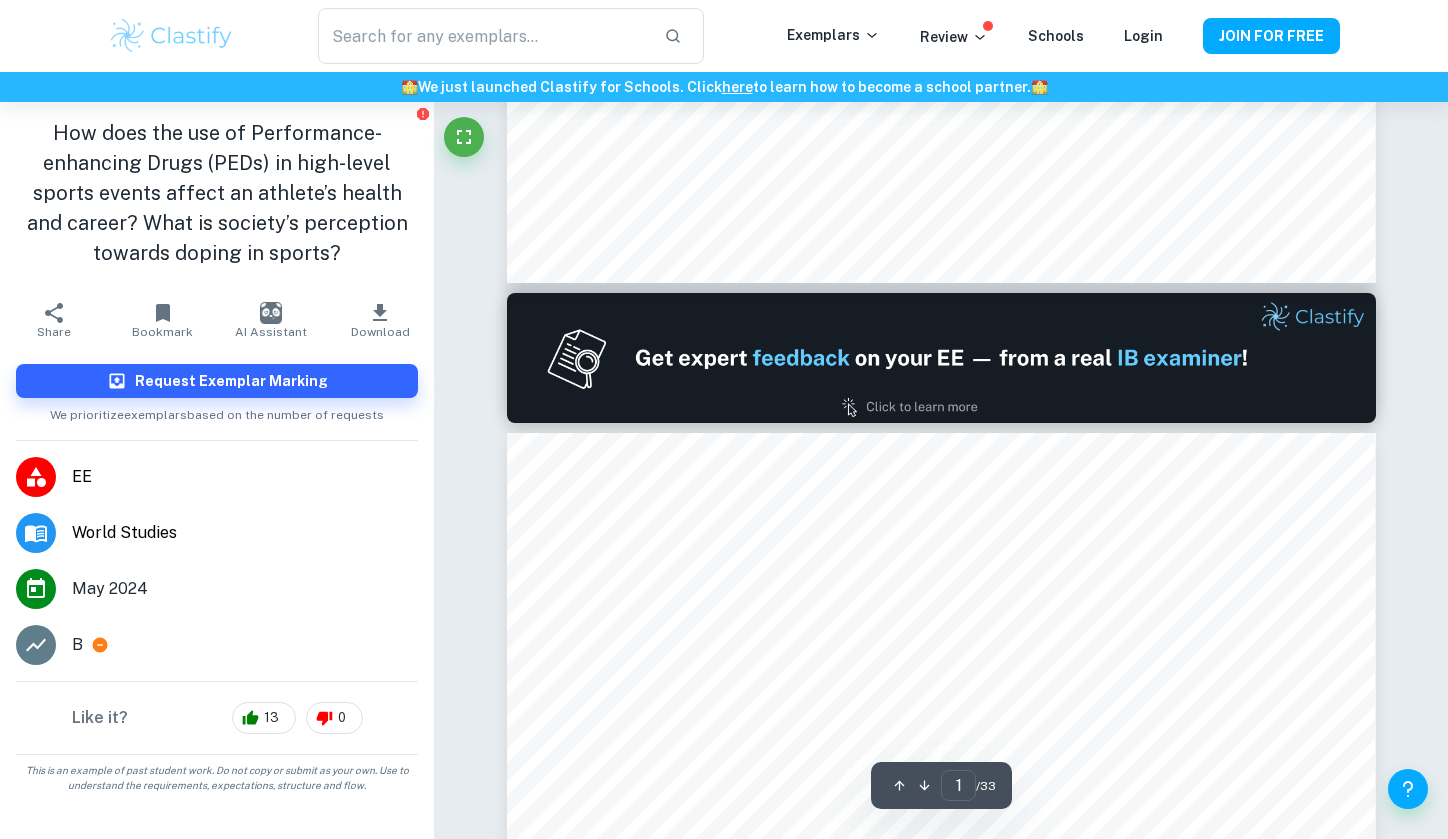 scroll, scrollTop: -25, scrollLeft: 0, axis: vertical 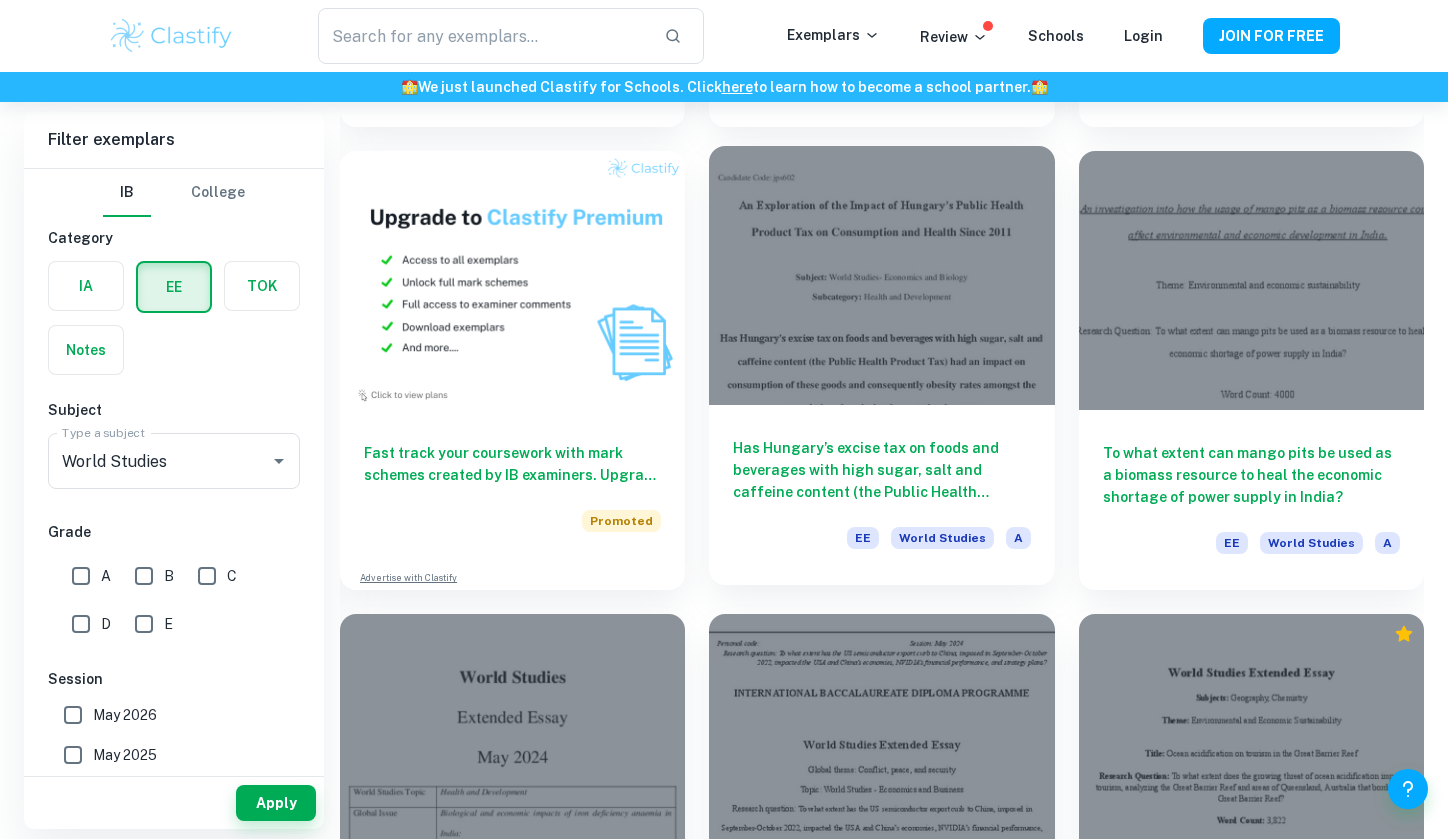 click at bounding box center [881, 275] 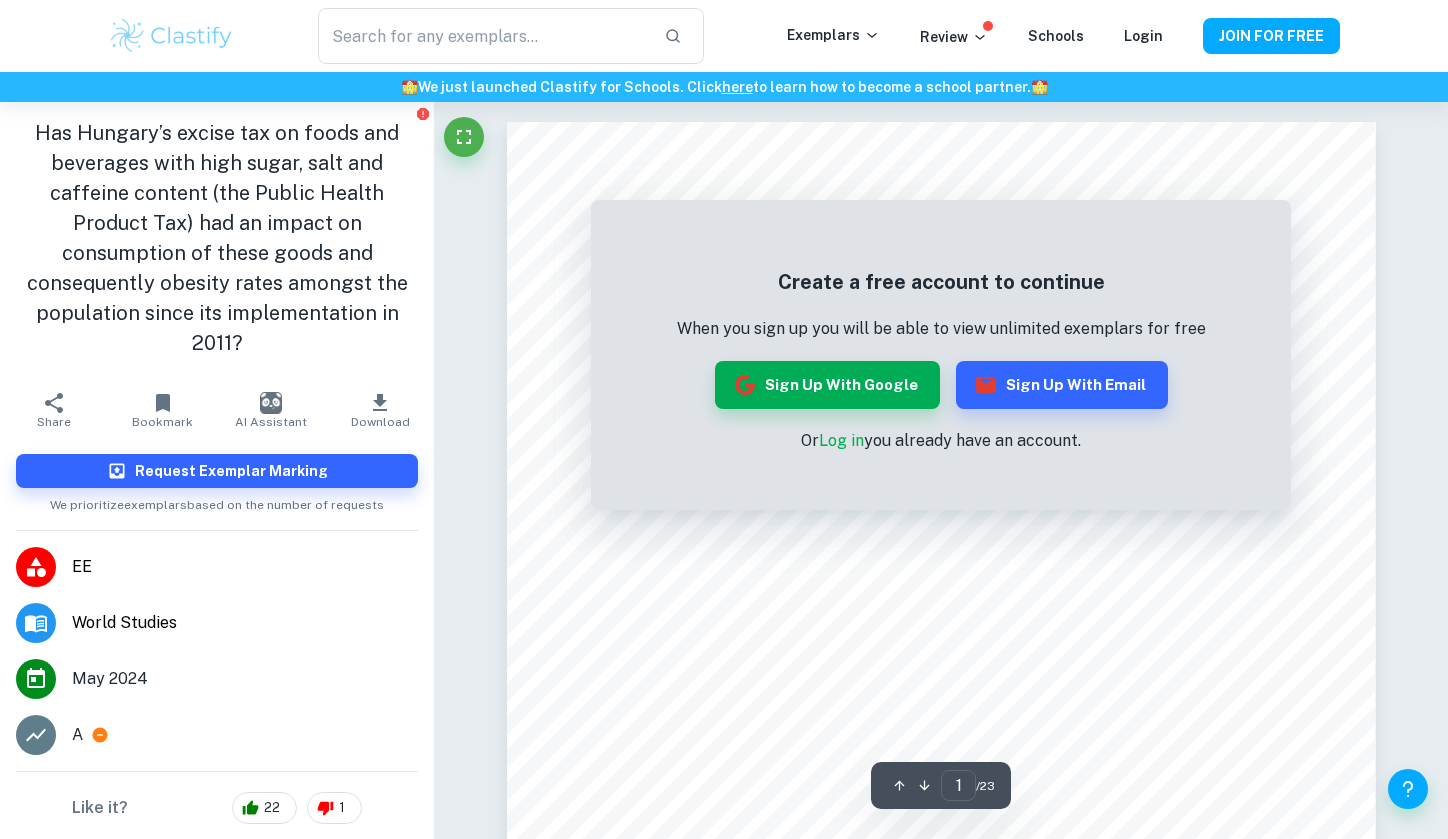 scroll, scrollTop: 0, scrollLeft: 0, axis: both 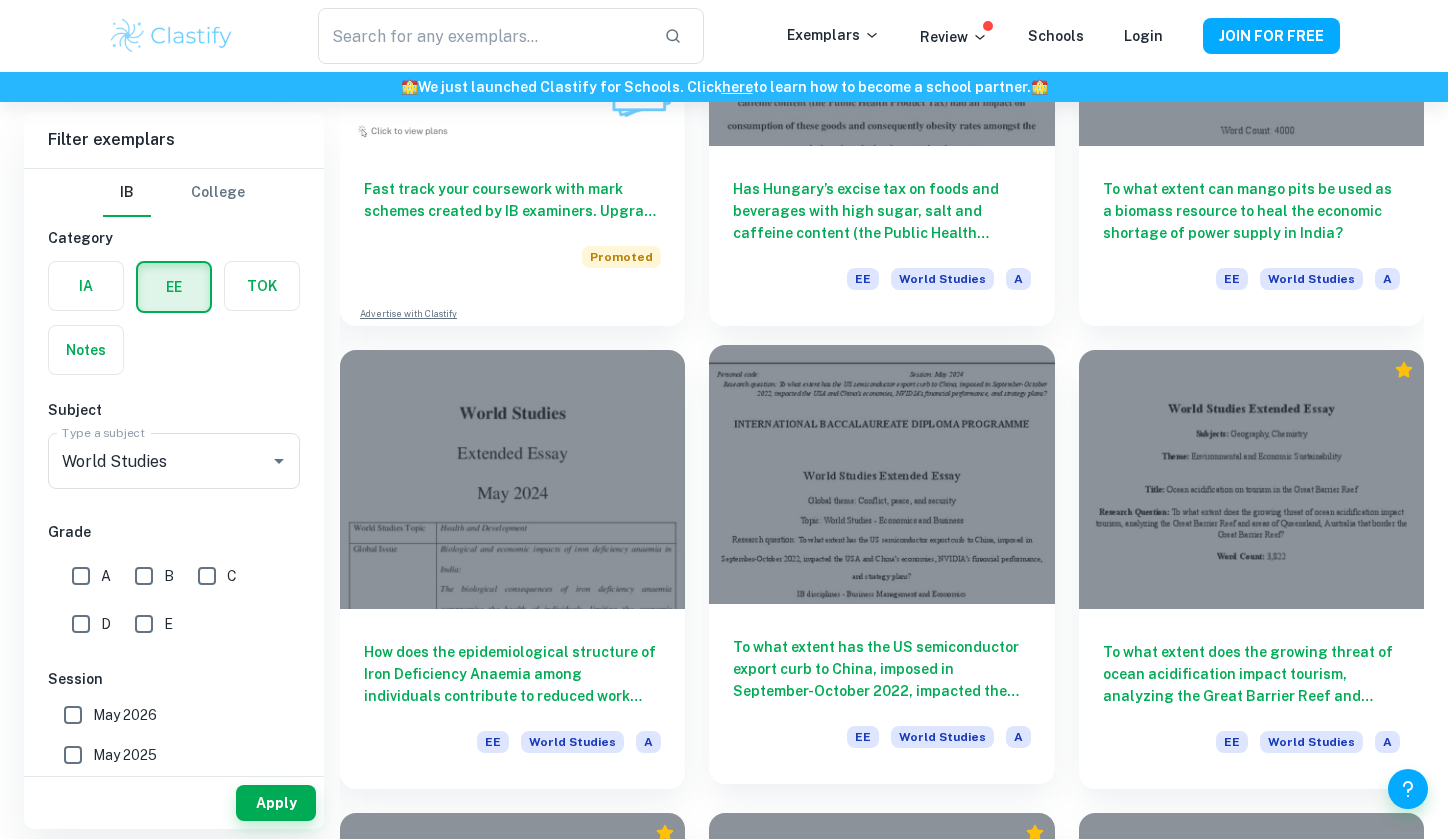 click at bounding box center (881, 474) 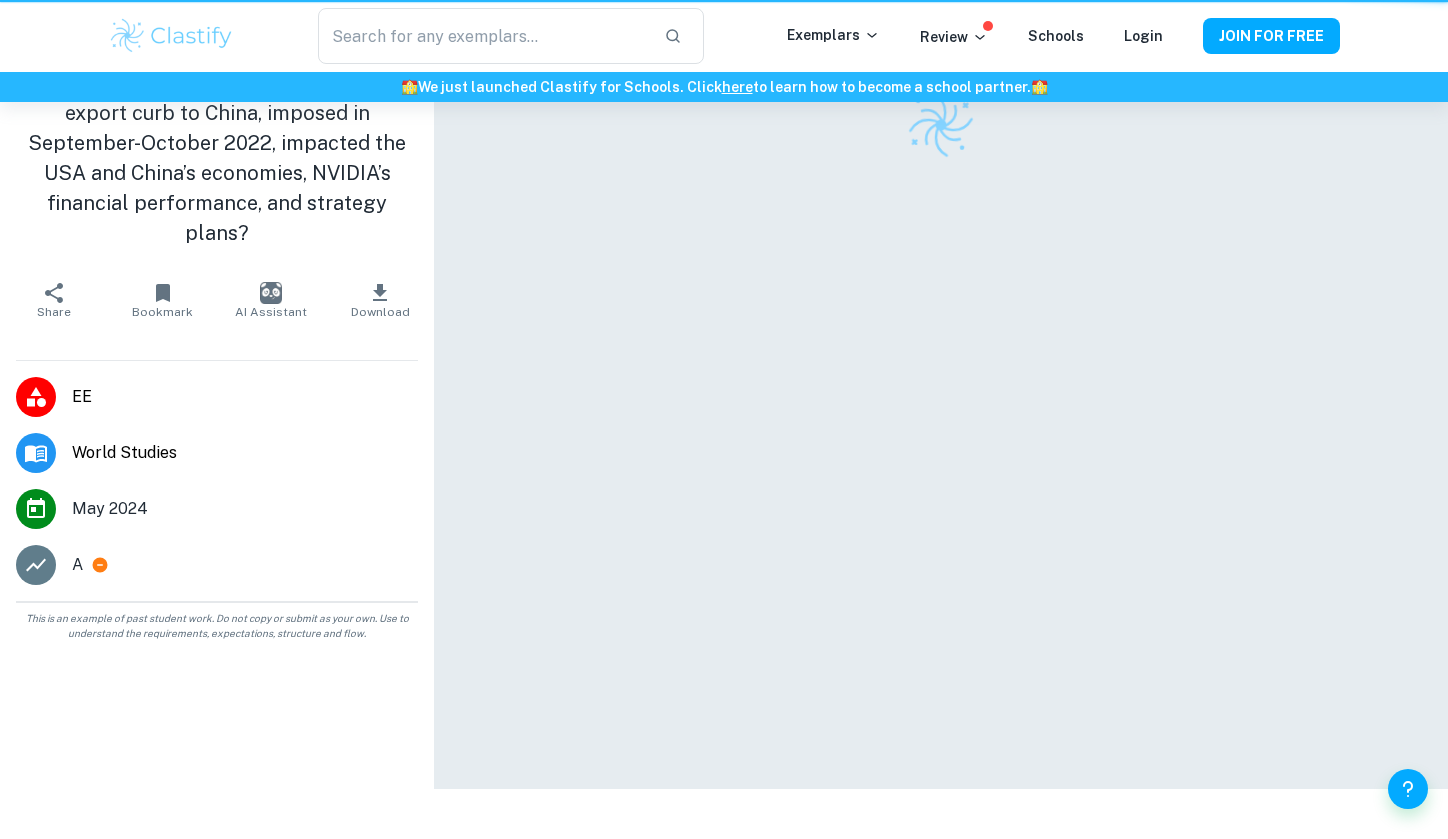 scroll, scrollTop: 0, scrollLeft: 0, axis: both 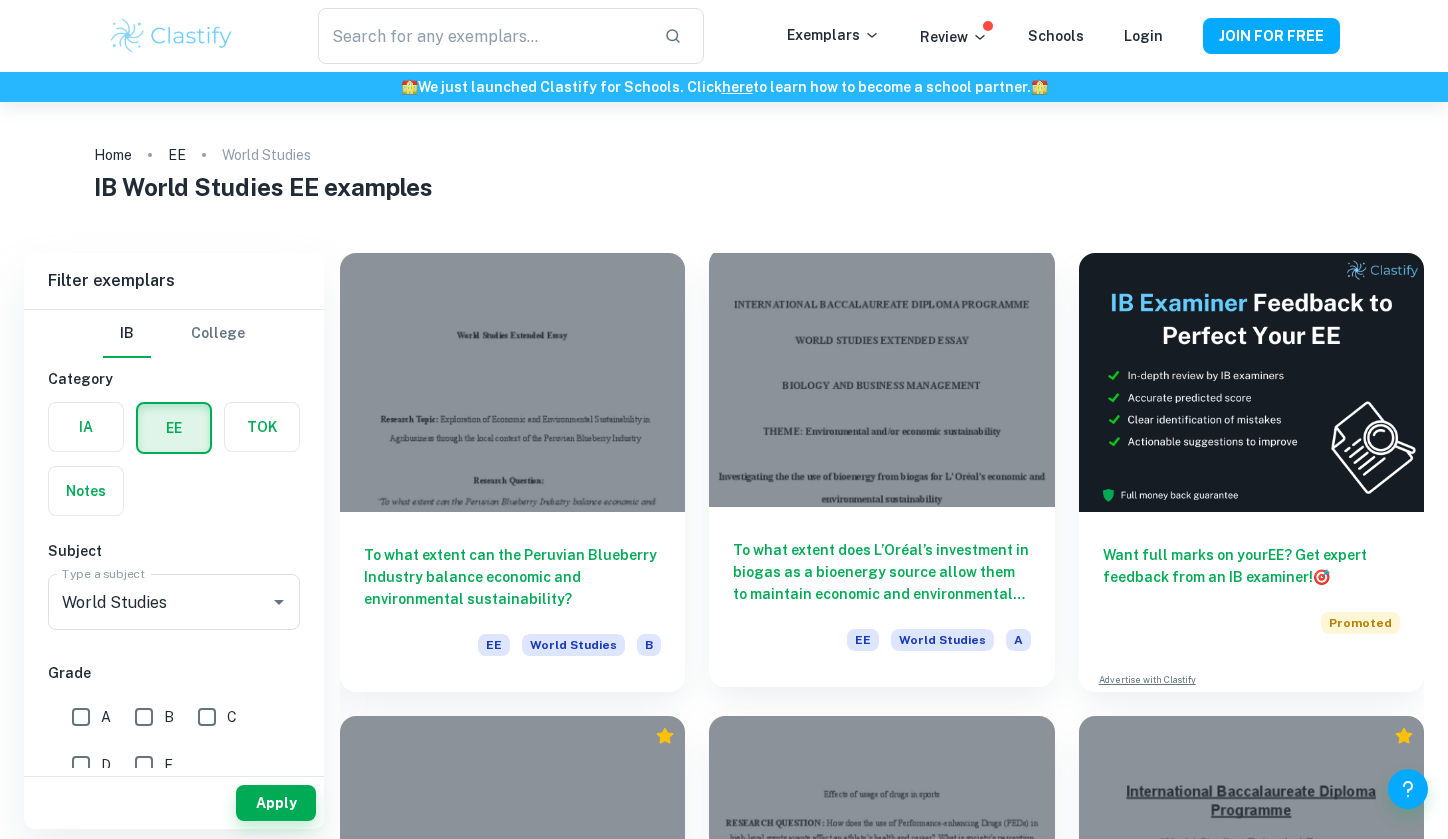 click at bounding box center (881, 377) 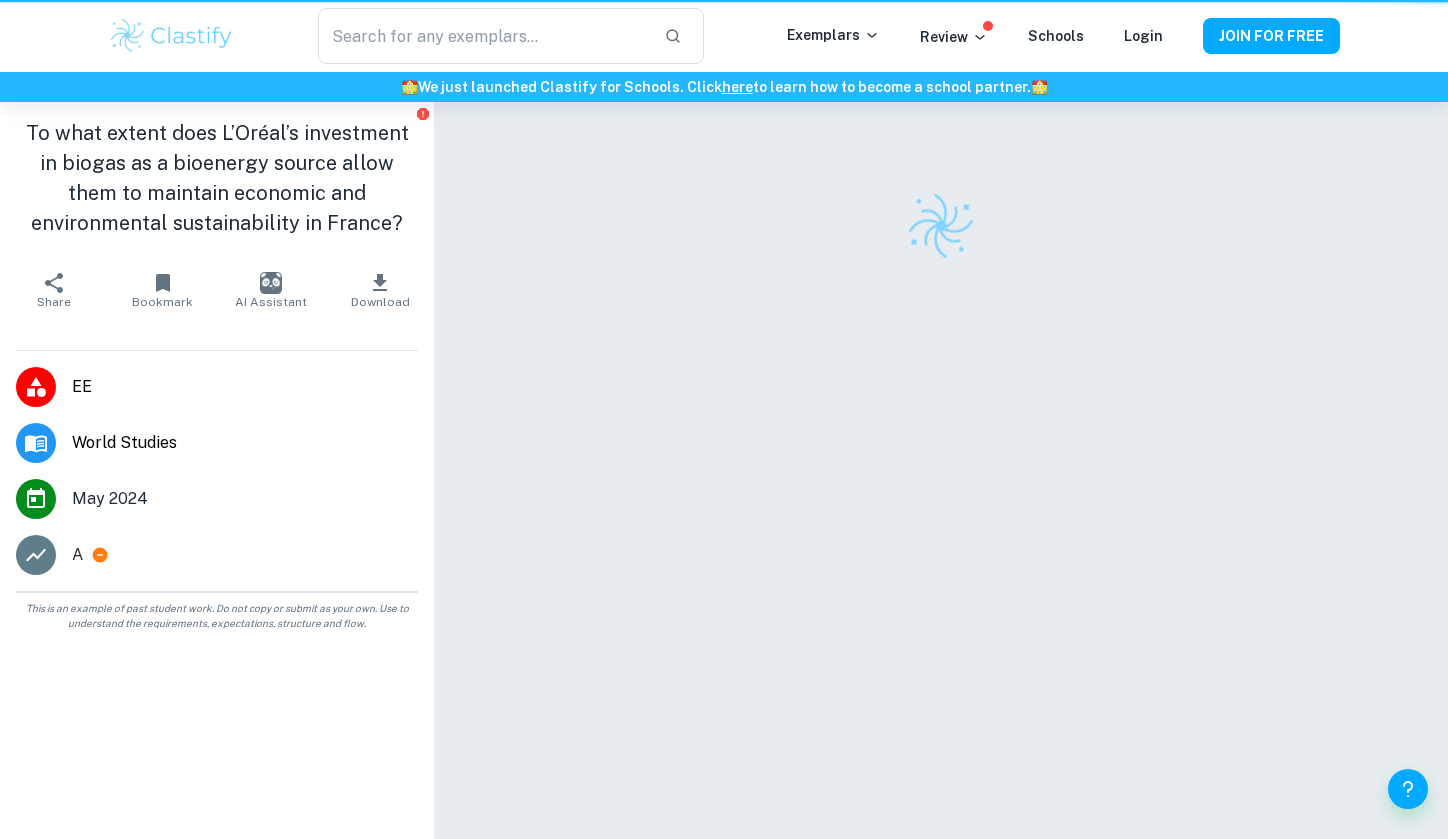 scroll, scrollTop: 0, scrollLeft: 0, axis: both 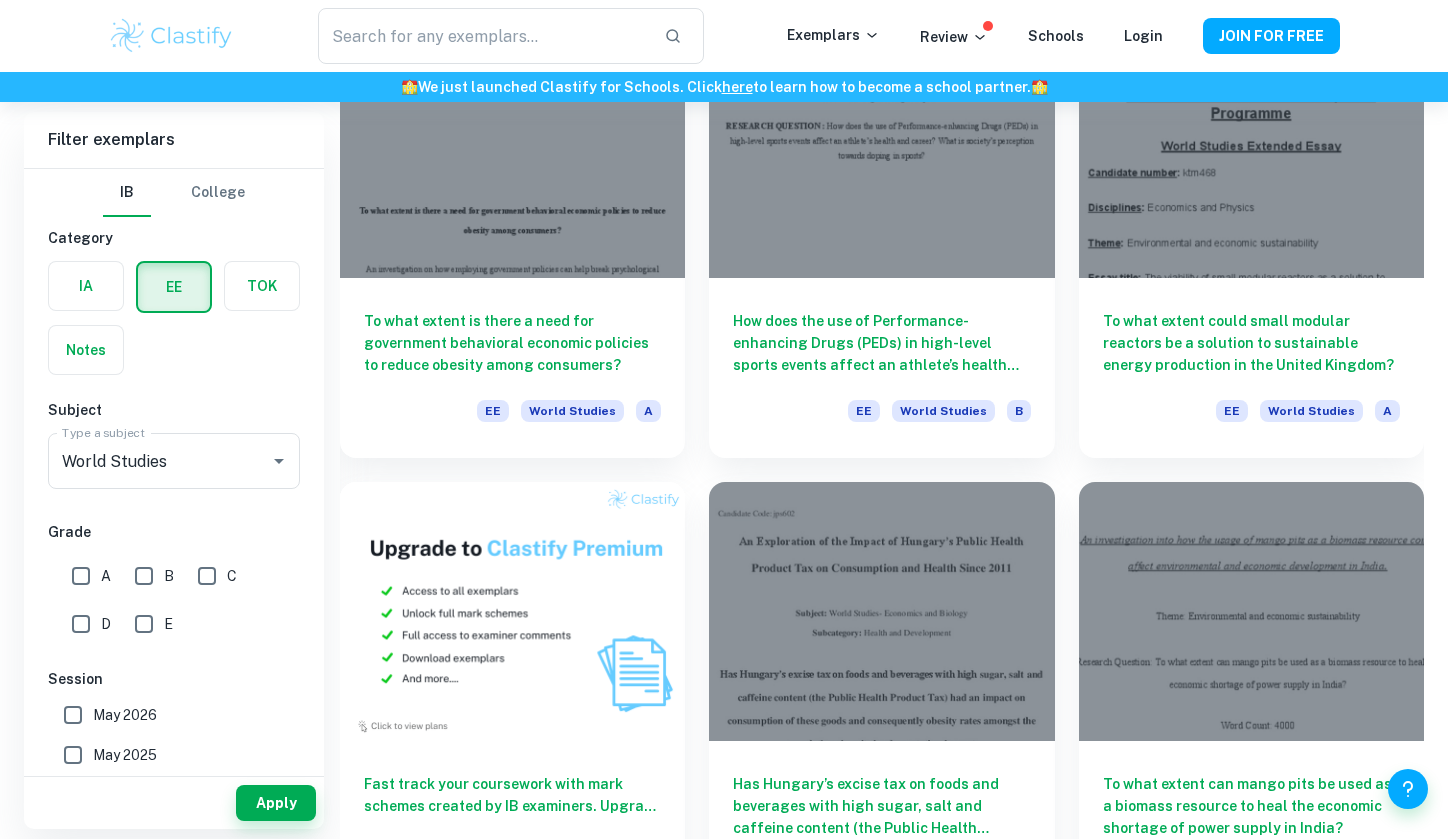 click on "A" at bounding box center [81, 576] 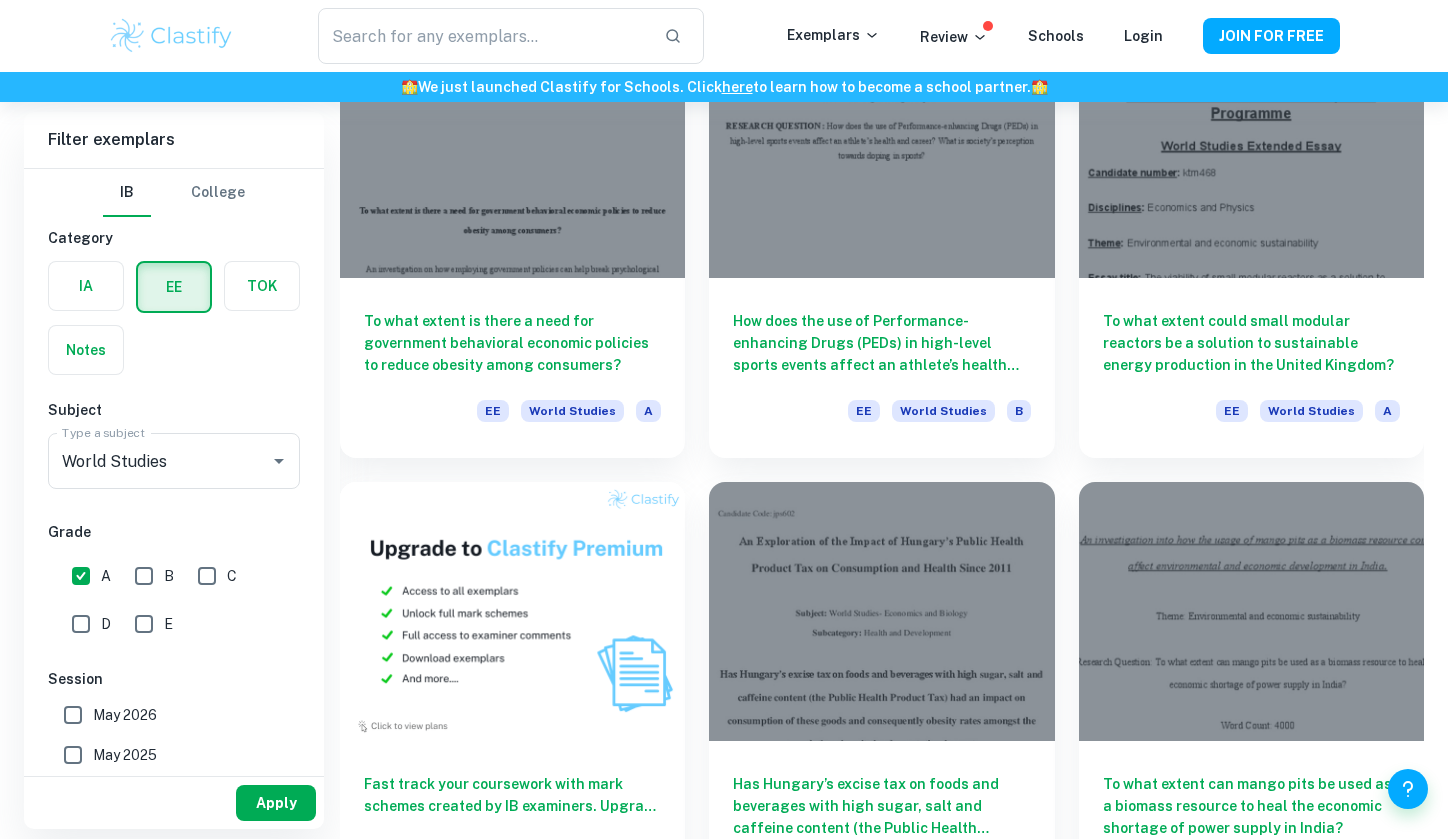 click on "Apply" at bounding box center [276, 803] 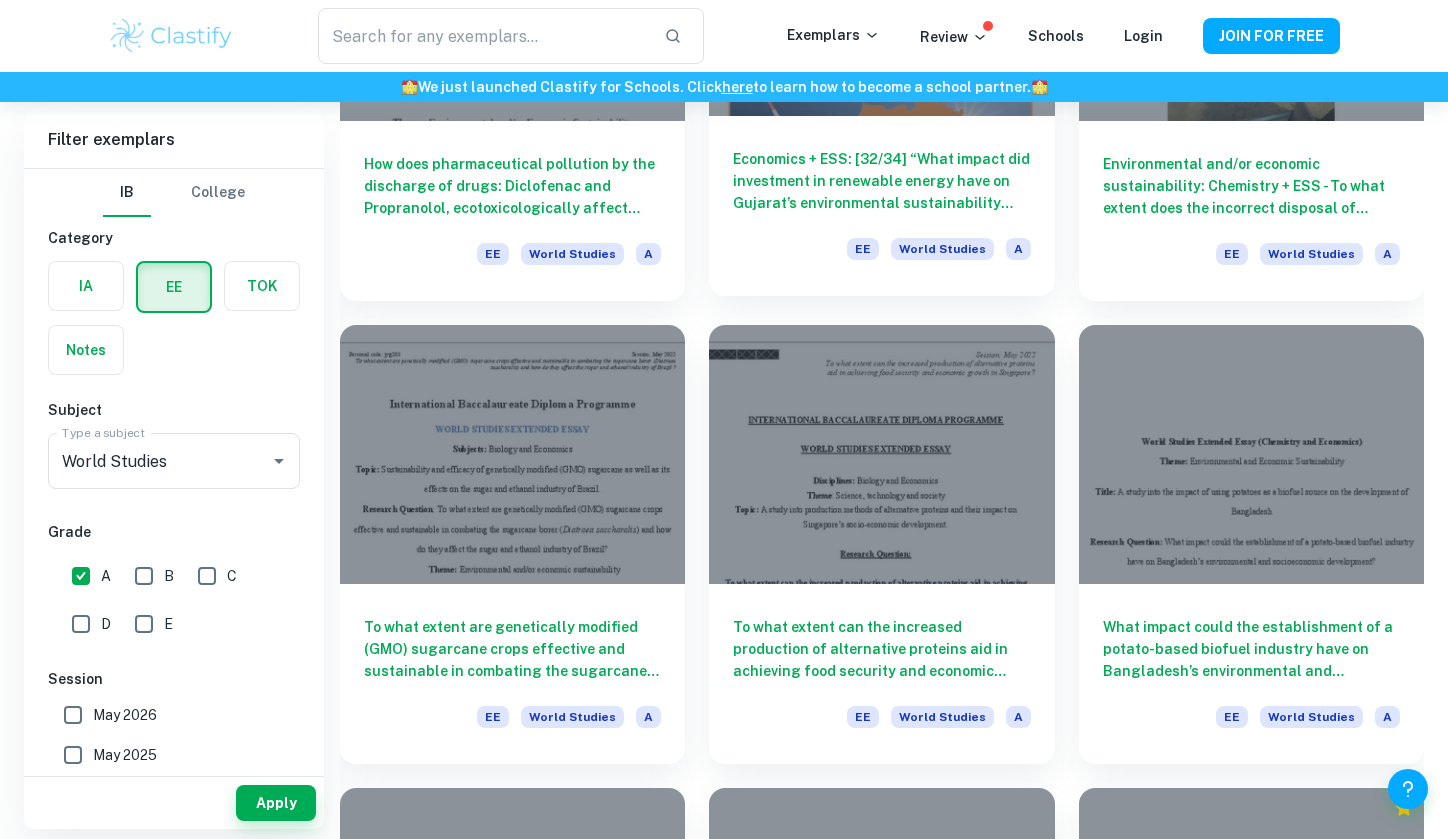 scroll, scrollTop: 4098, scrollLeft: 0, axis: vertical 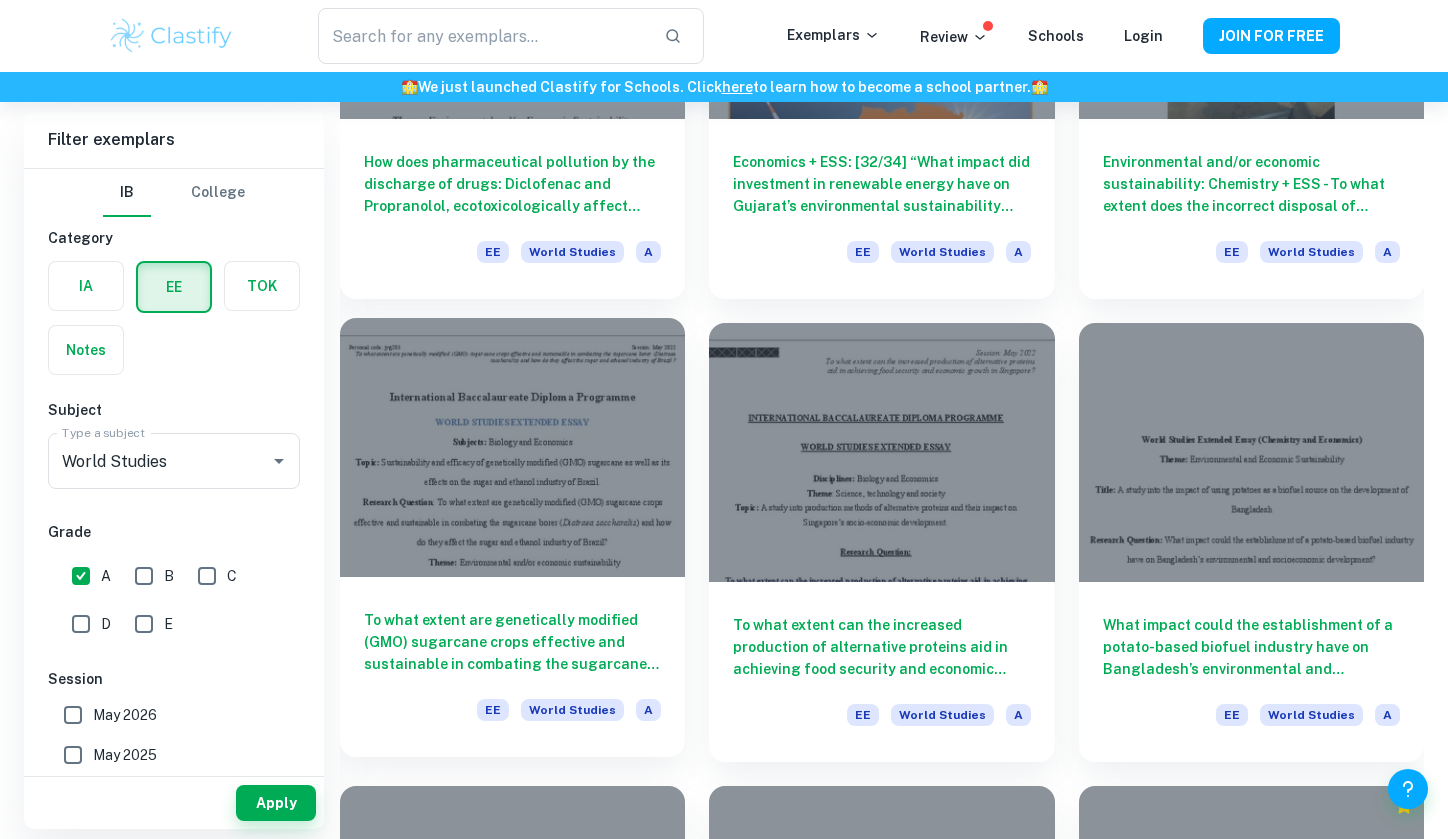 click on "To what extent are genetically modified (GMO) sugarcane crops effective and sustainable in combating the sugarcane borer (Diatraea saccharalis) and how do they affect the sugar and ethanol industry of Brazil?" at bounding box center [512, 642] 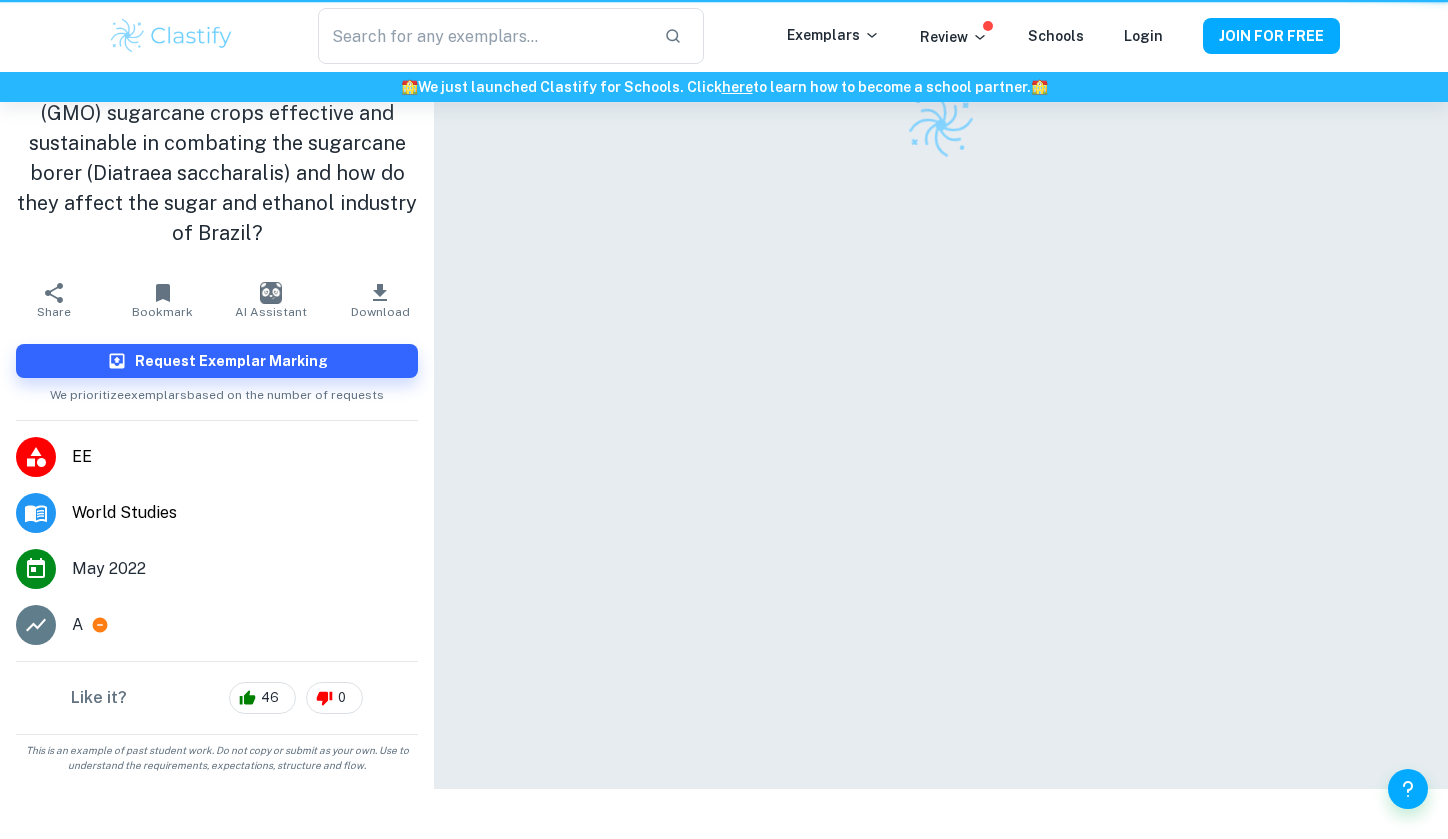 scroll, scrollTop: 0, scrollLeft: 0, axis: both 